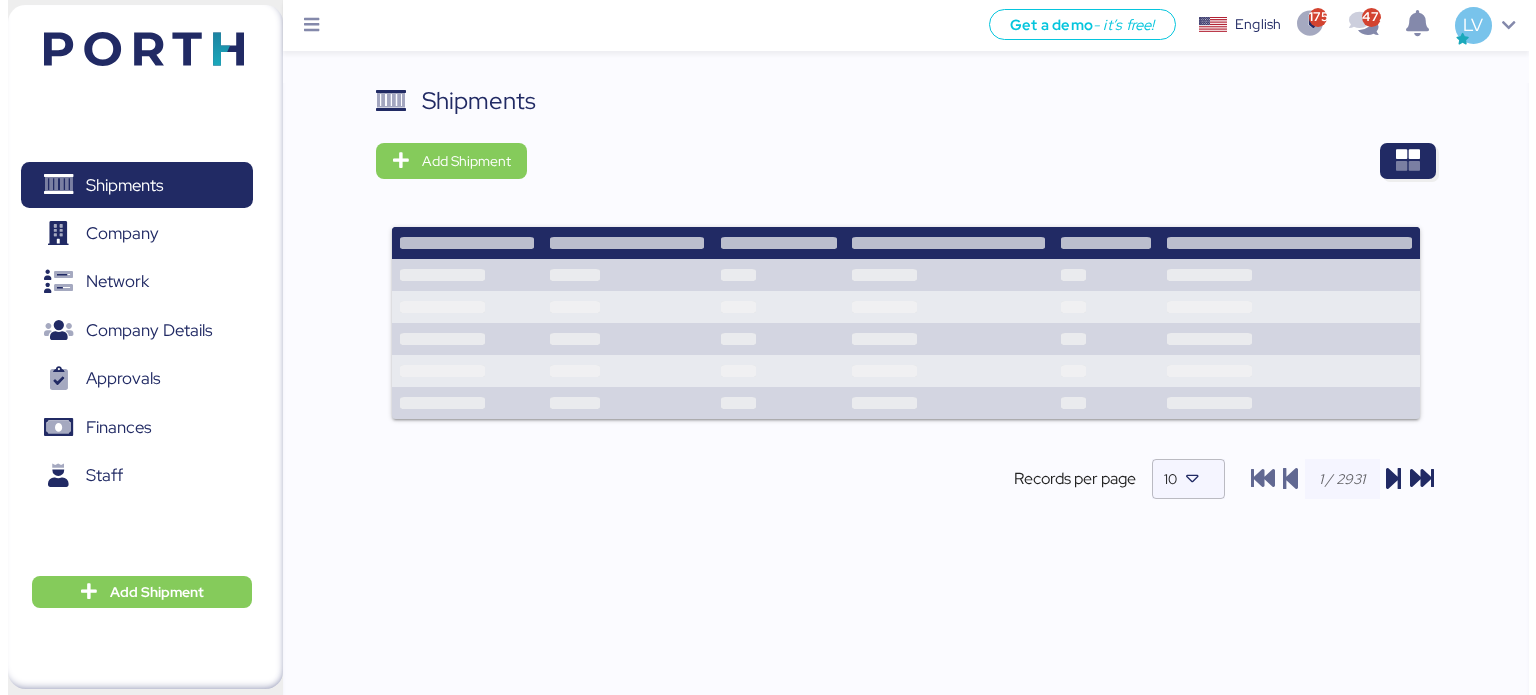 scroll, scrollTop: 0, scrollLeft: 0, axis: both 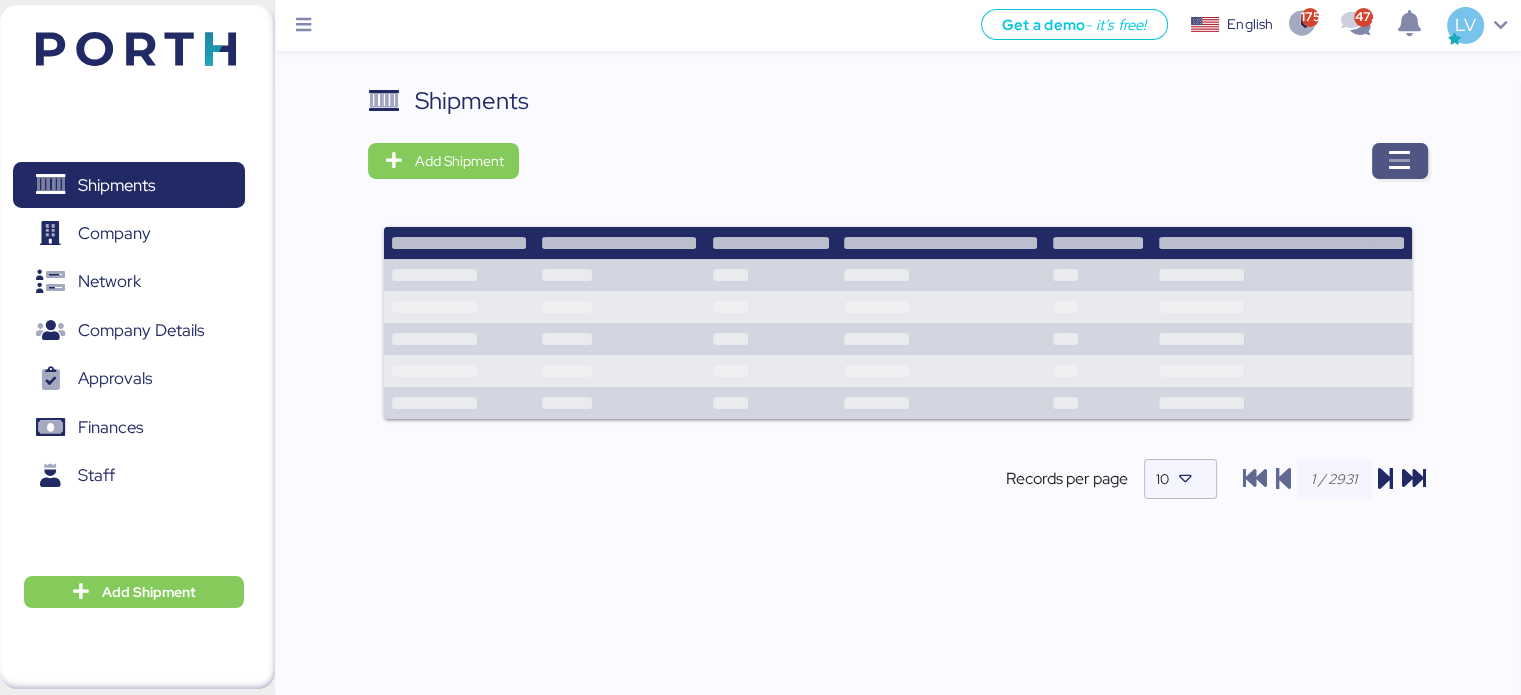 click at bounding box center [1400, 161] 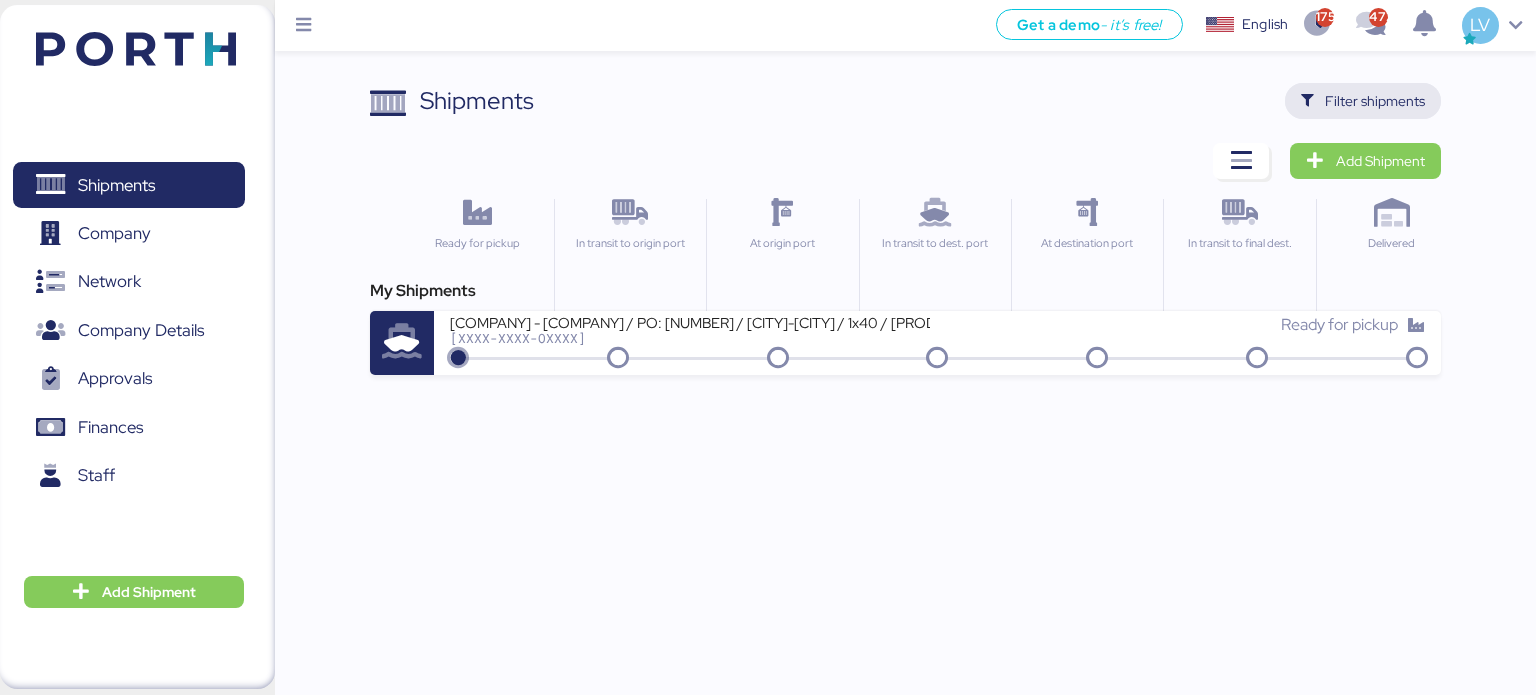 click on "Filter shipments" at bounding box center [1375, 101] 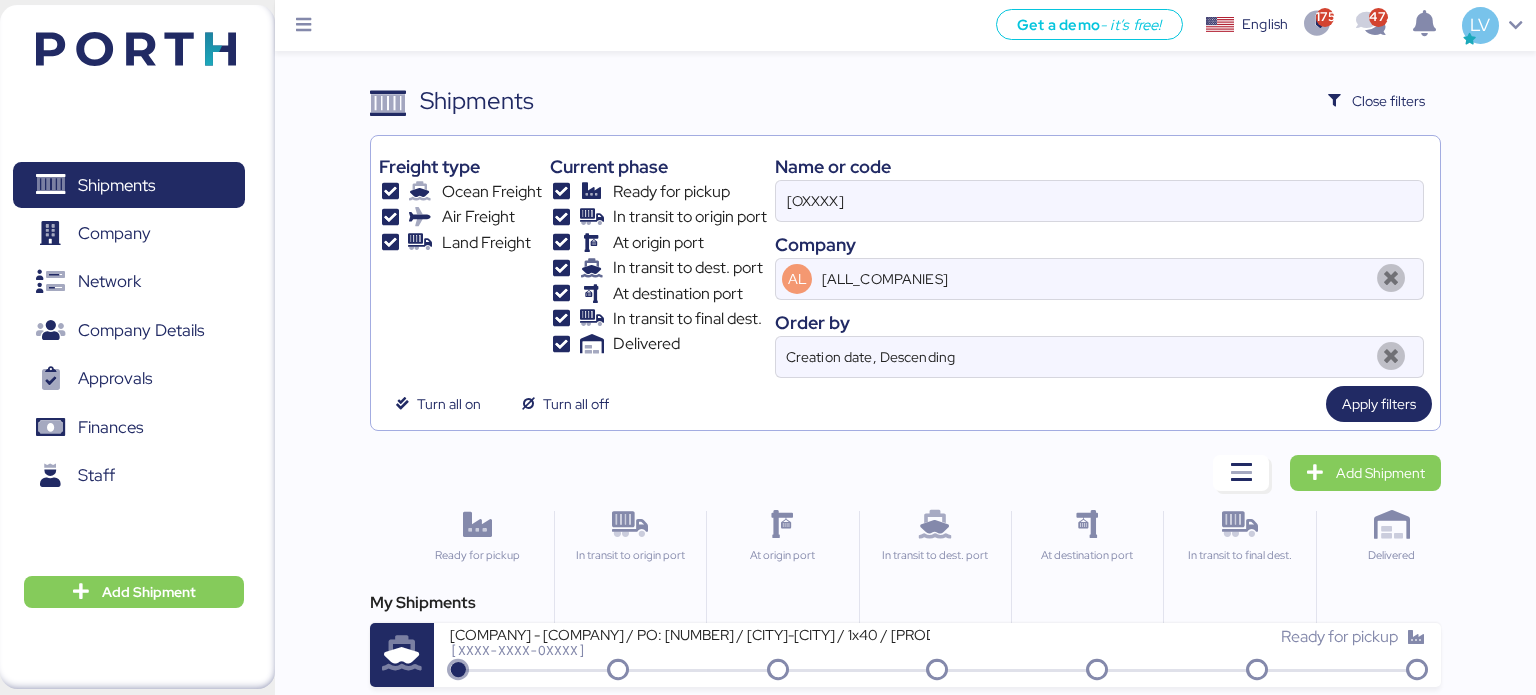 click on "Name or code" at bounding box center (1099, 166) 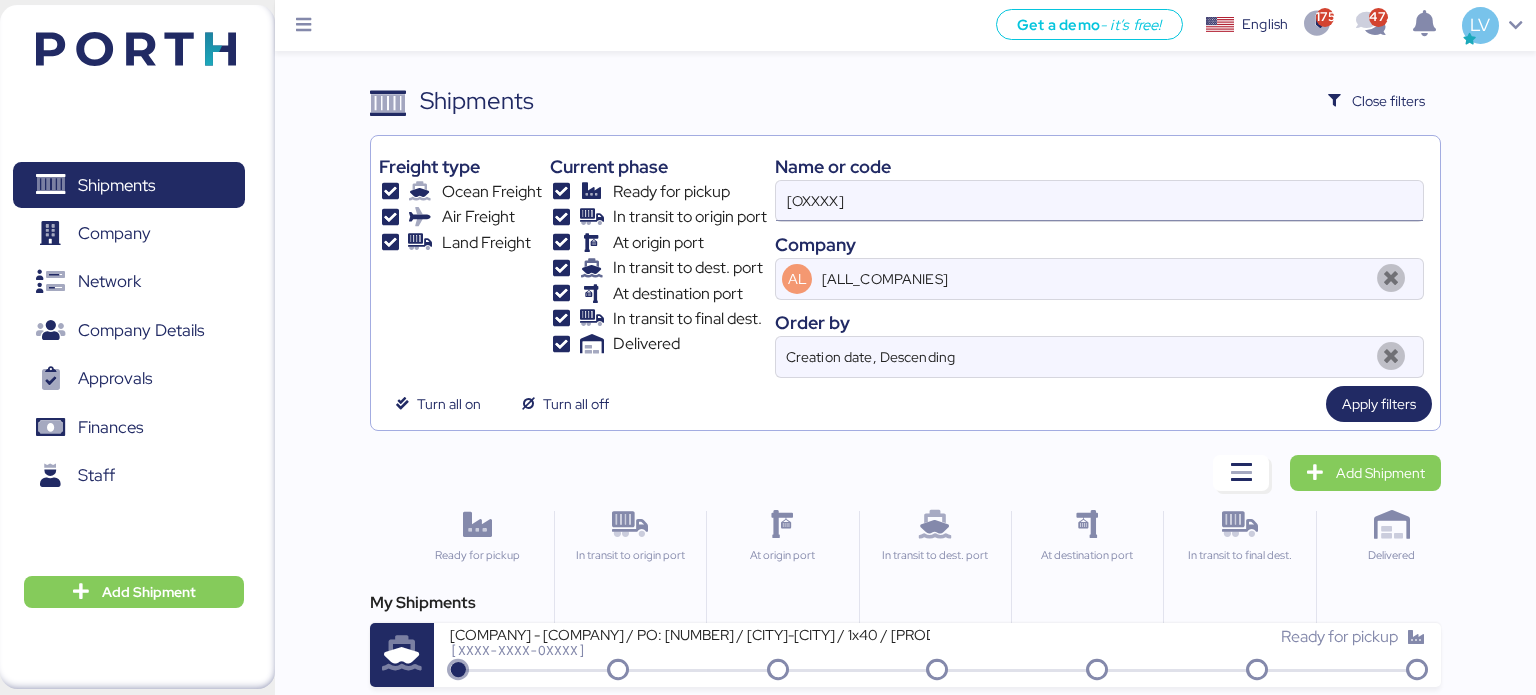click on "[OXXXX]" at bounding box center (1099, 201) 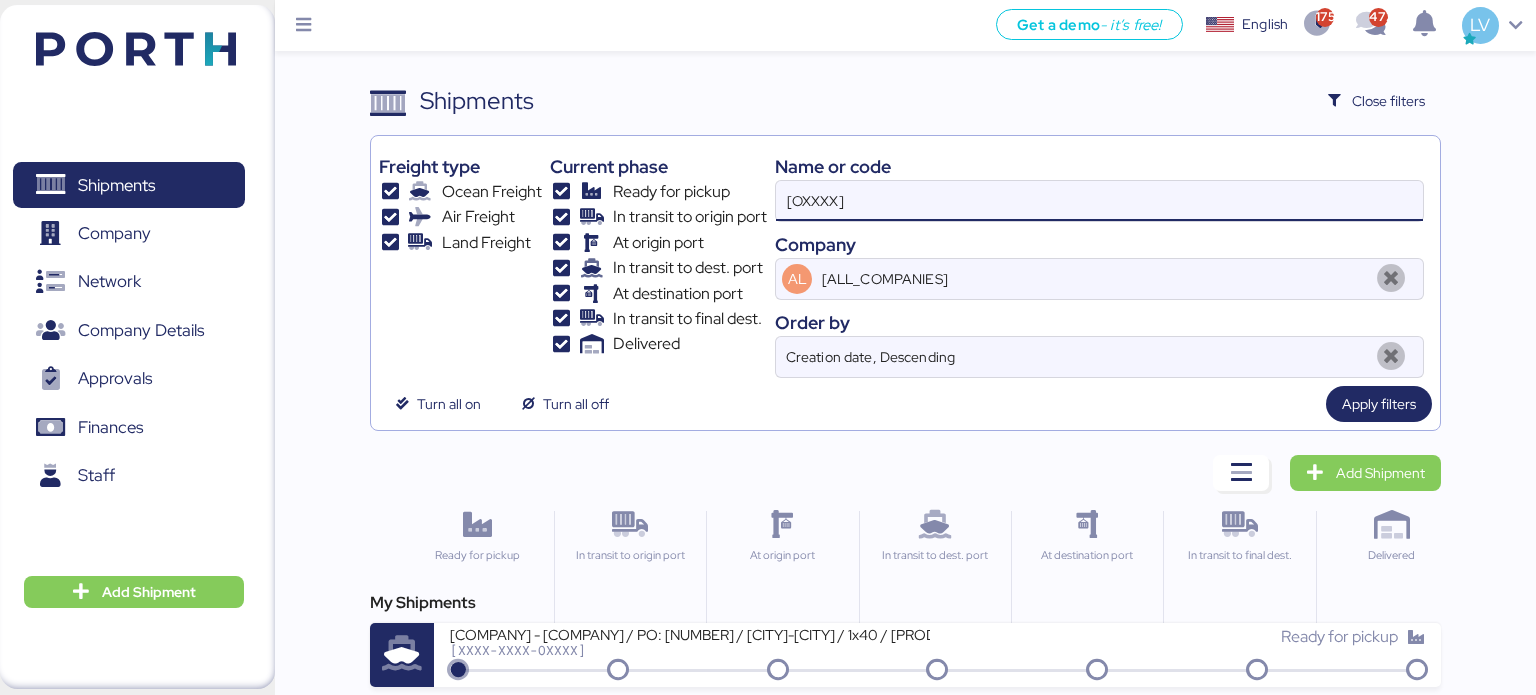 click on "[OXXXX]" at bounding box center [1099, 201] 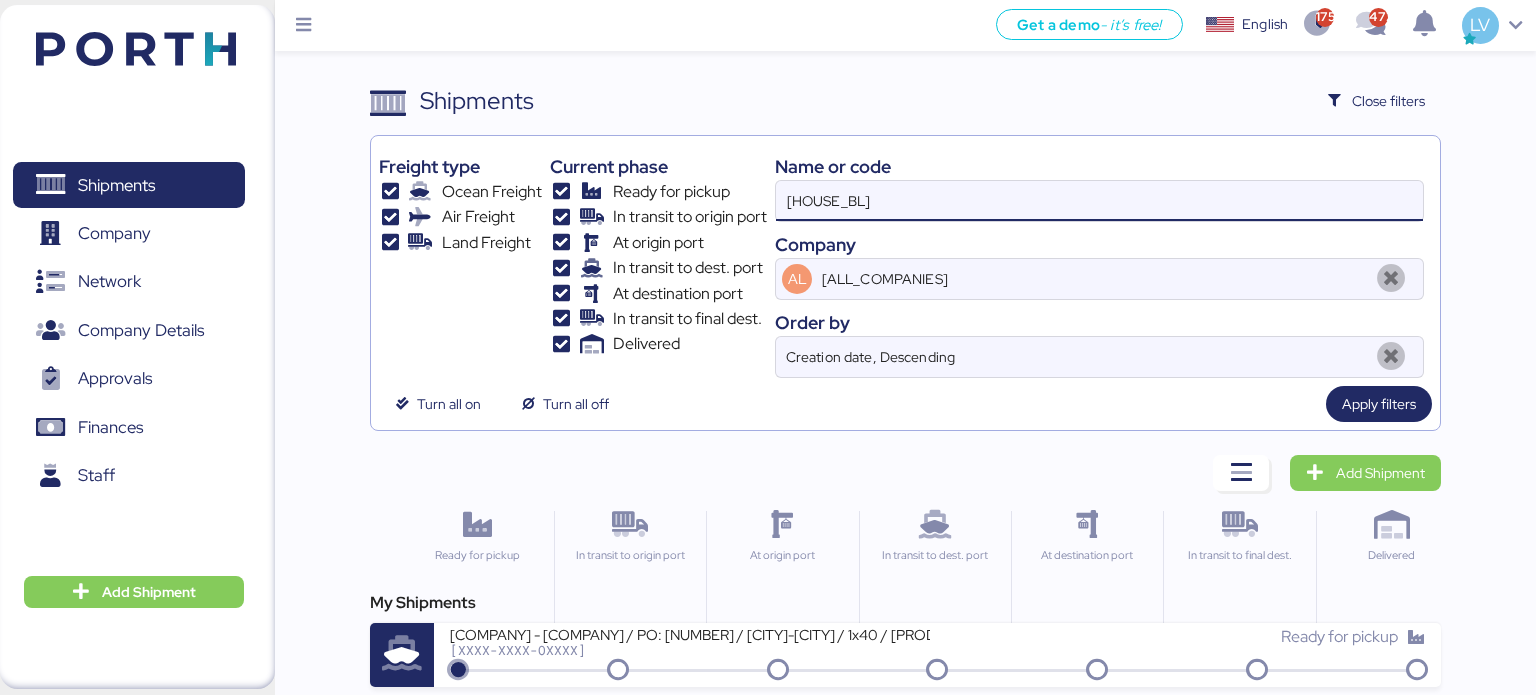 type on "[HOUSE_BL]" 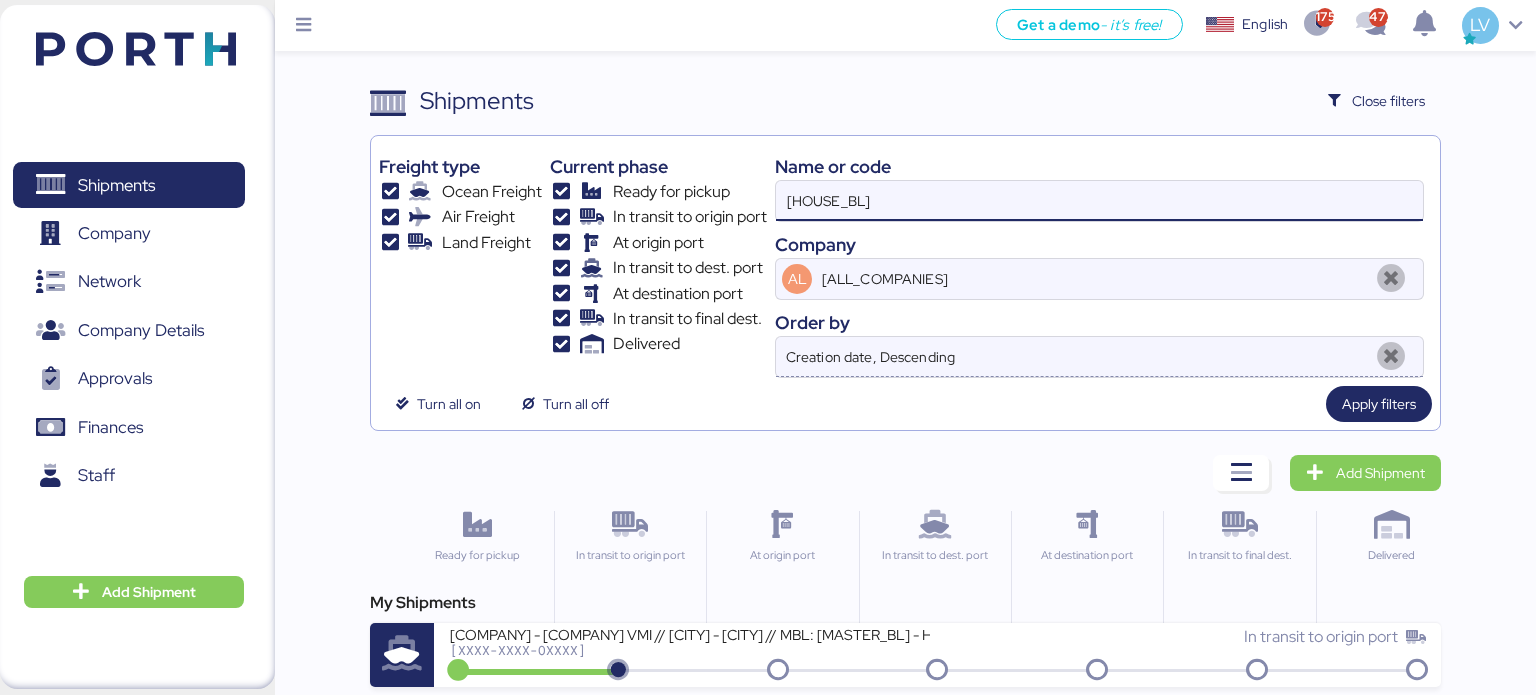 click on "Creation date, Descending" at bounding box center [1074, 357] 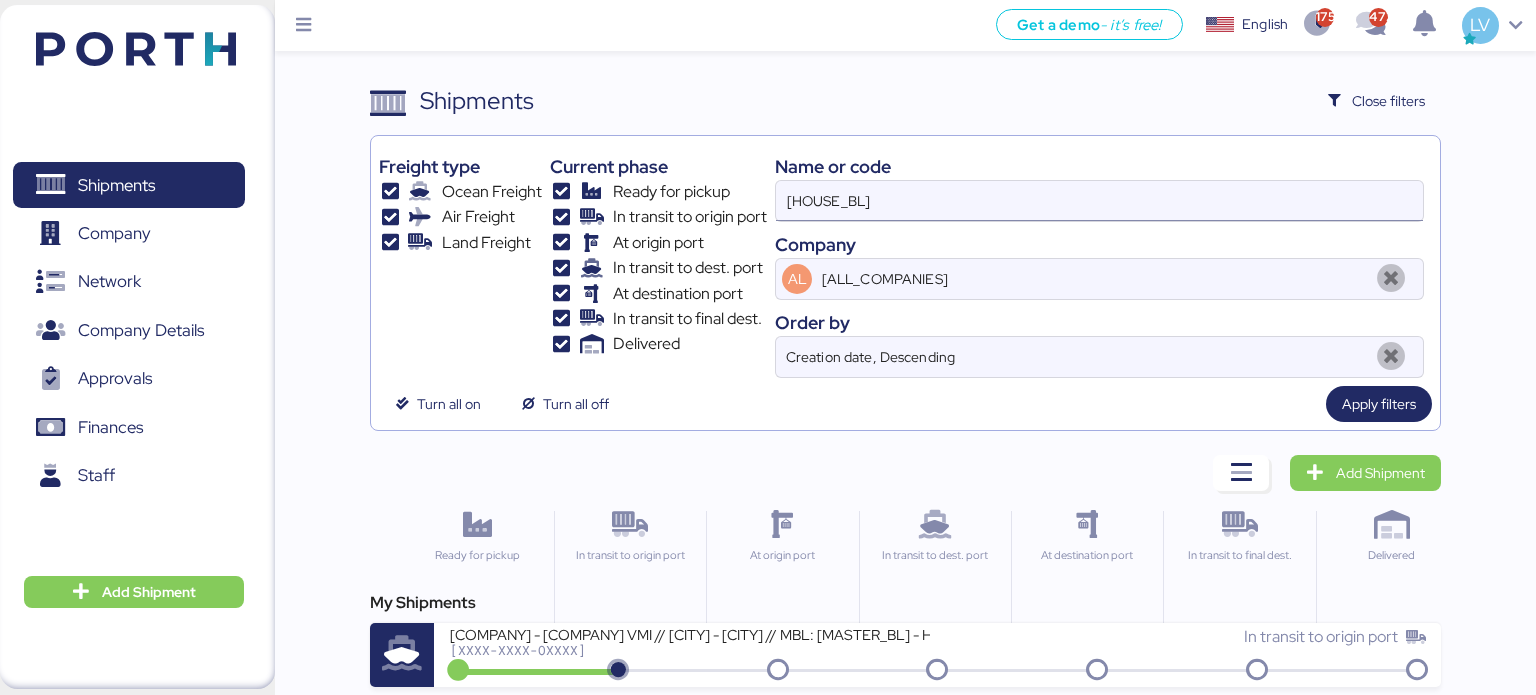 click on "[HOUSE_BL]" at bounding box center (1099, 201) 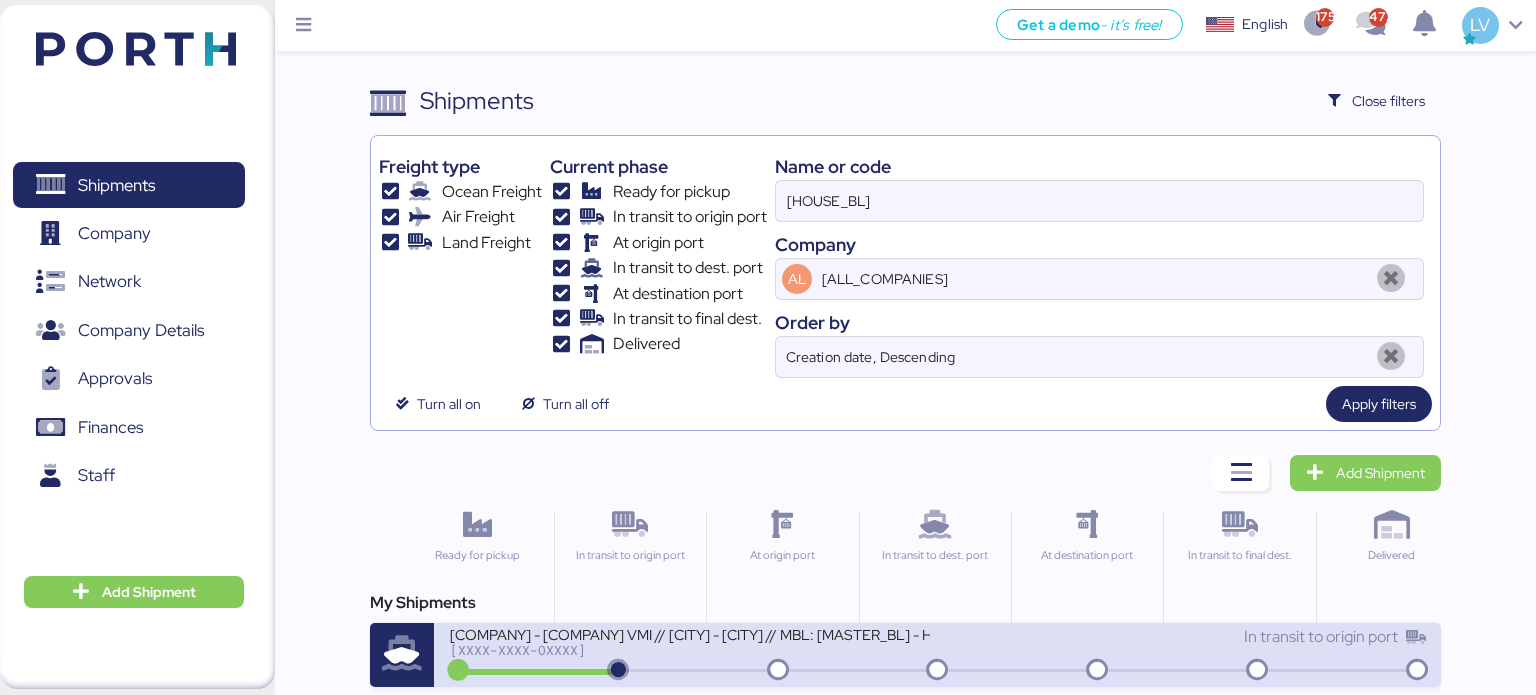 click on "[COMPANY] - [COMPANY] VMI // [CITY] - [CITY] // MBL: [MASTER_BL] - HBL: [HOUSE_BL]" at bounding box center (690, 633) 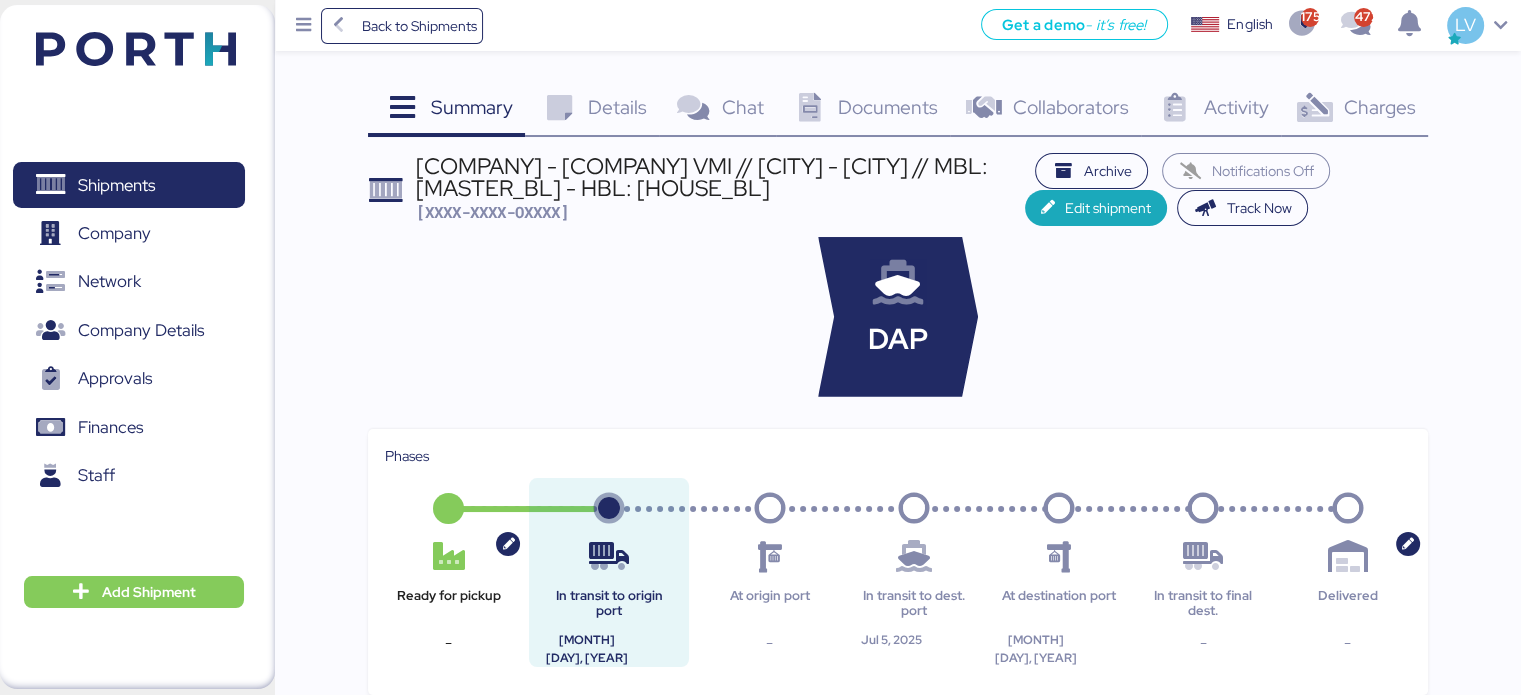 click at bounding box center (581, 317) 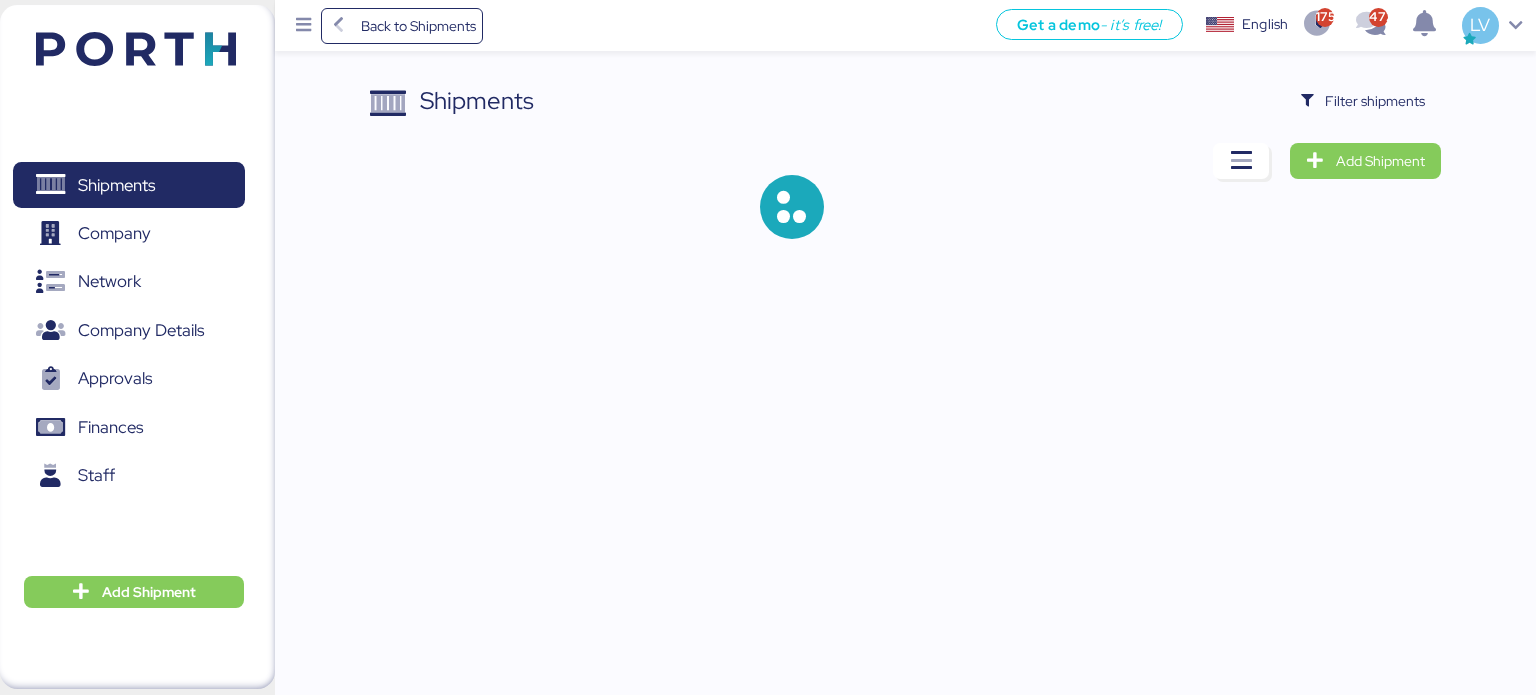 click on "Shipments   Filter shipments     Add Shipment" at bounding box center (906, 177) 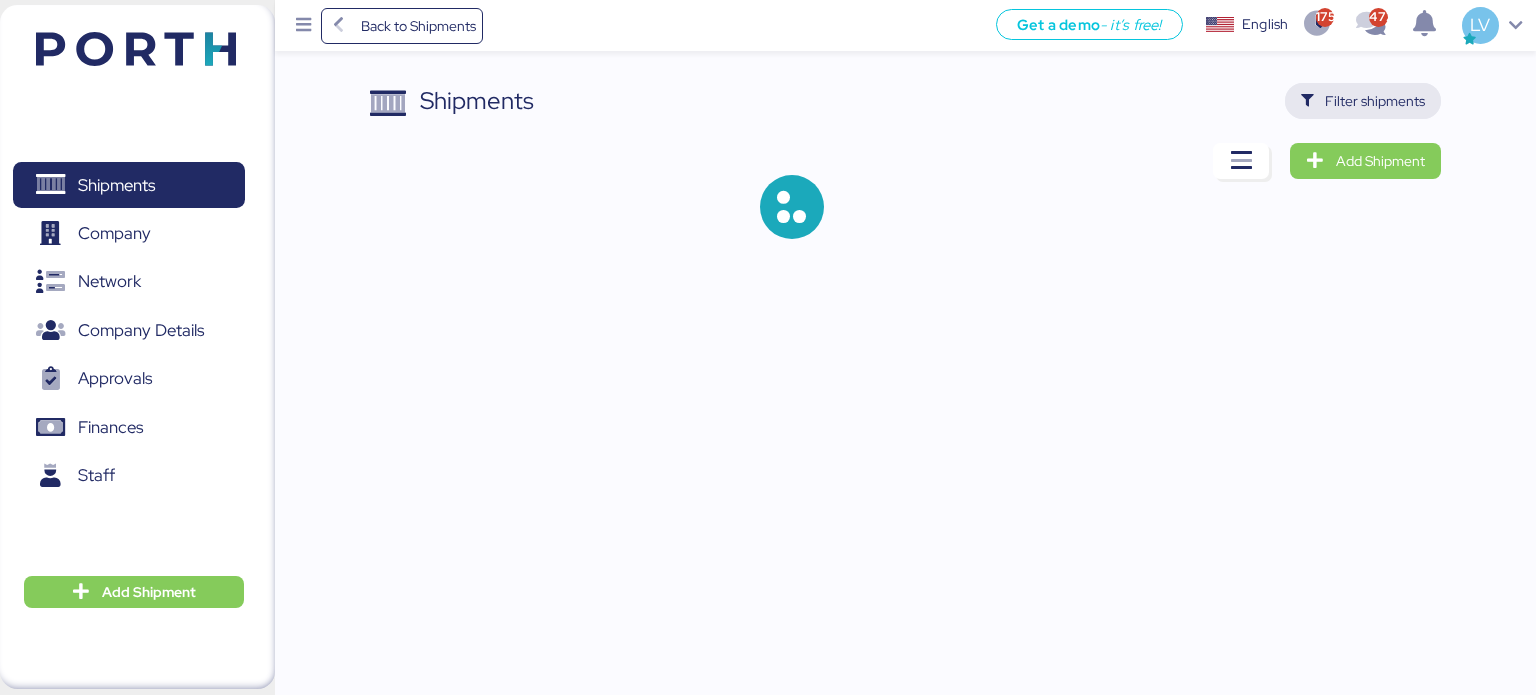 click on "Filter shipments" at bounding box center (1375, 101) 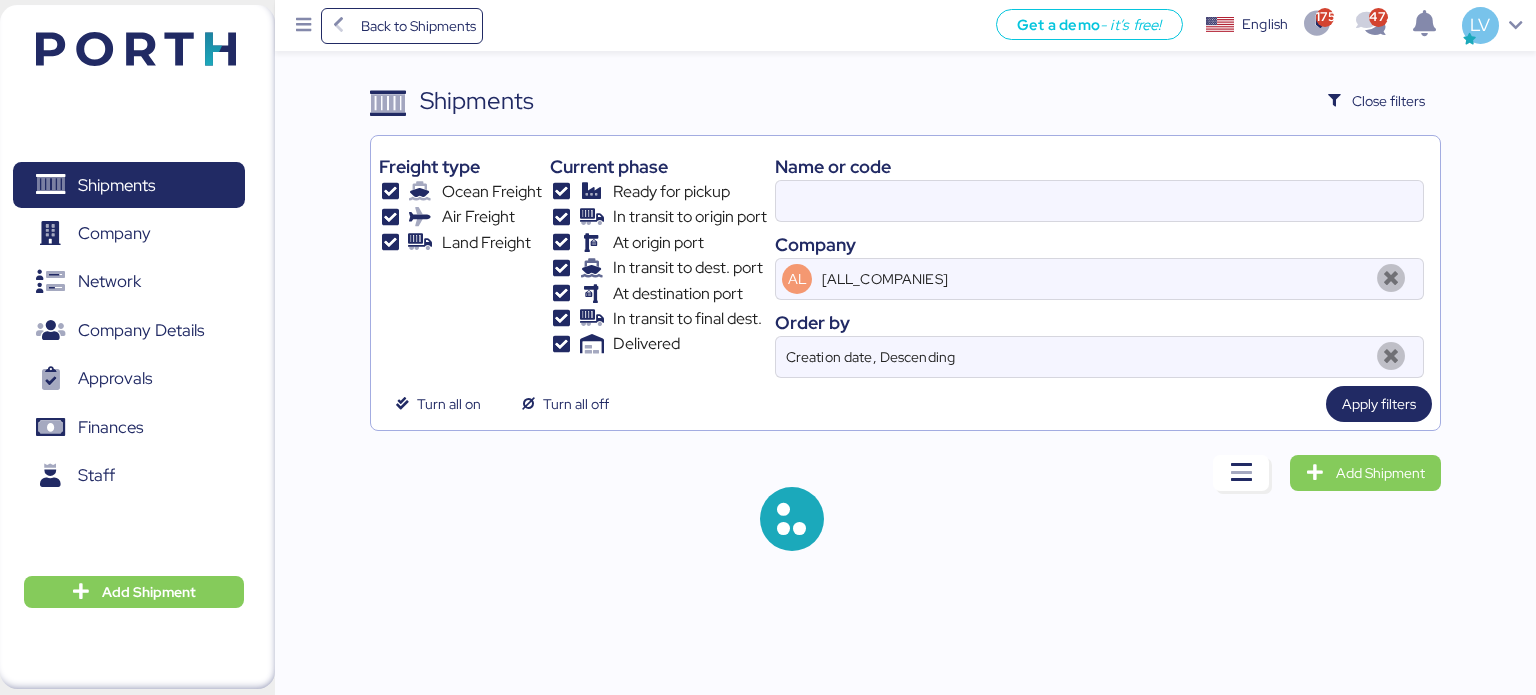 click on "Name or code" at bounding box center [1099, 166] 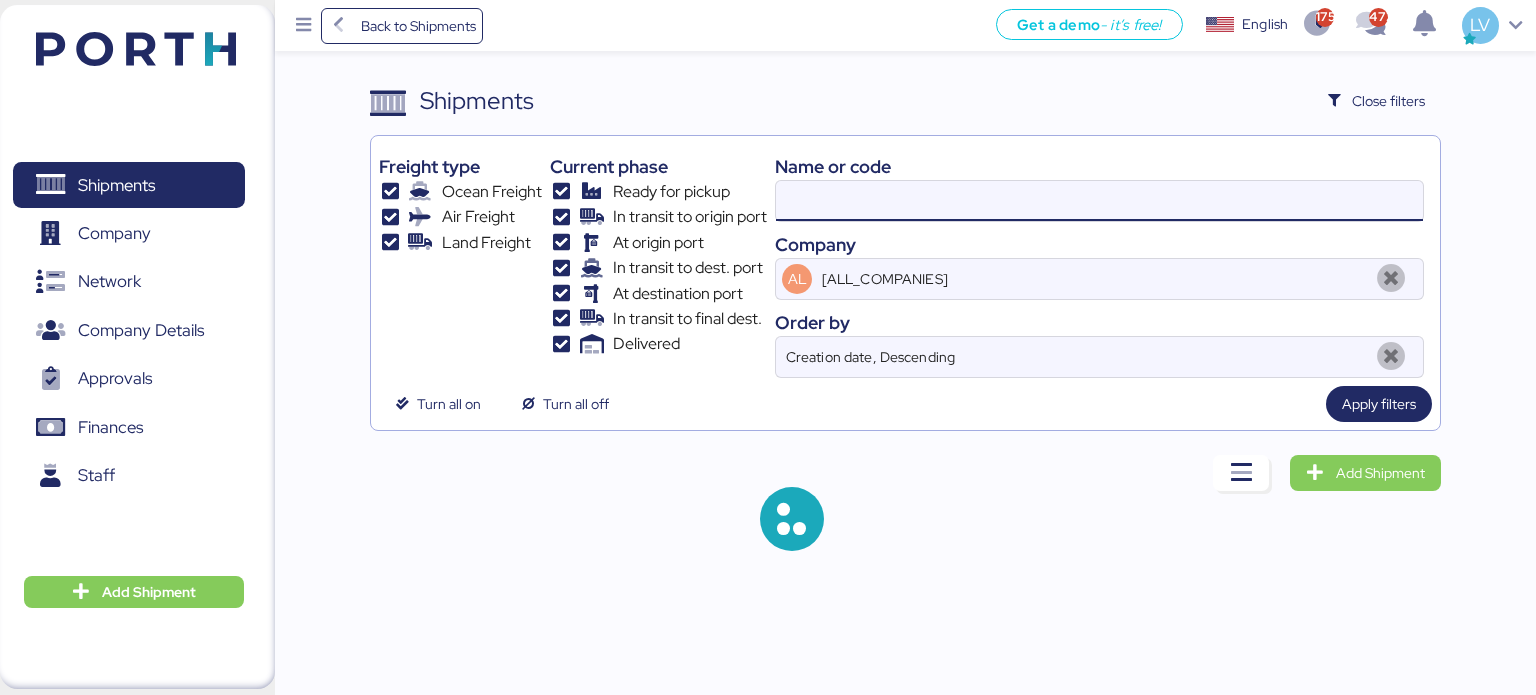 click at bounding box center [1099, 201] 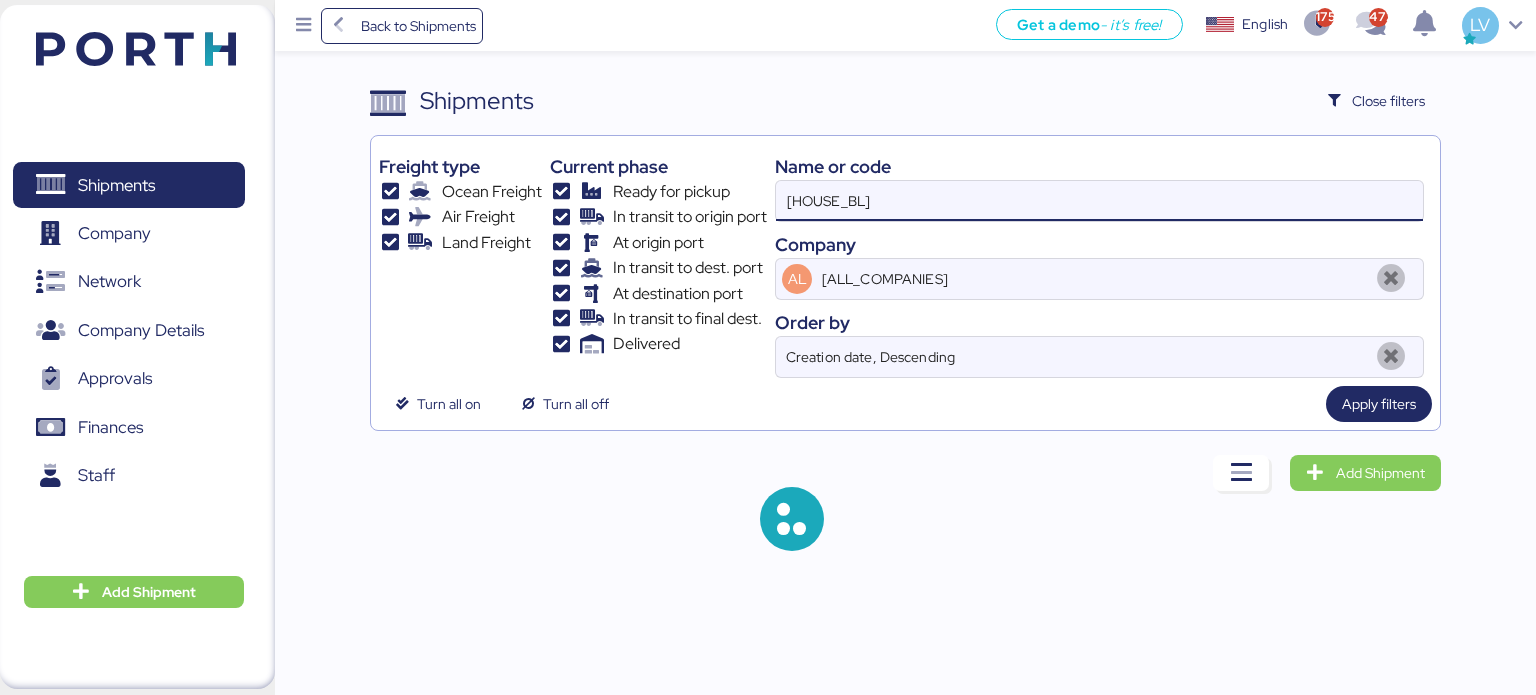 click on "[HOUSE_BL]" at bounding box center [1099, 201] 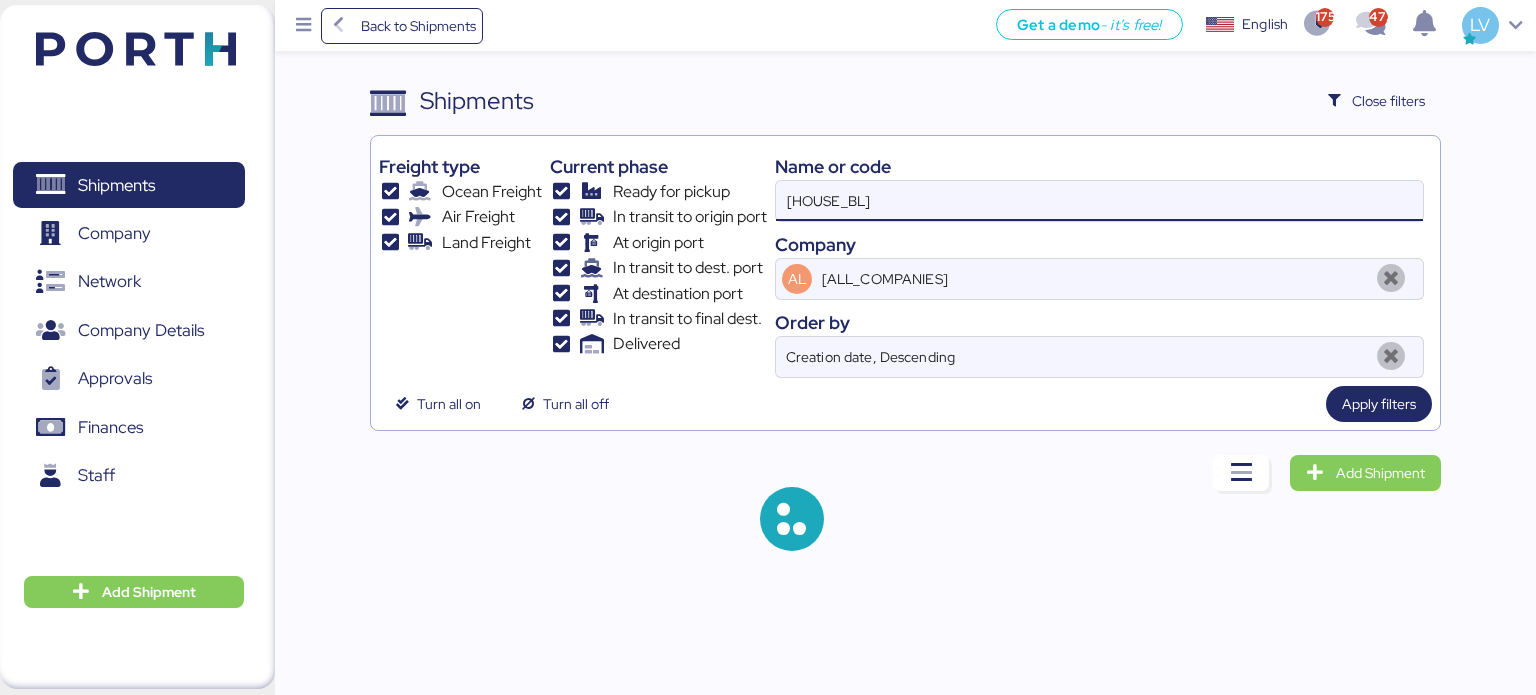 paste on "https://my.porth.app/company/c0eac22a-d2e3-497a-9ee1-29d3a4cc7f8a/shipment/c6202eea-ee94-47a4-b793-6df89271311c/summary" 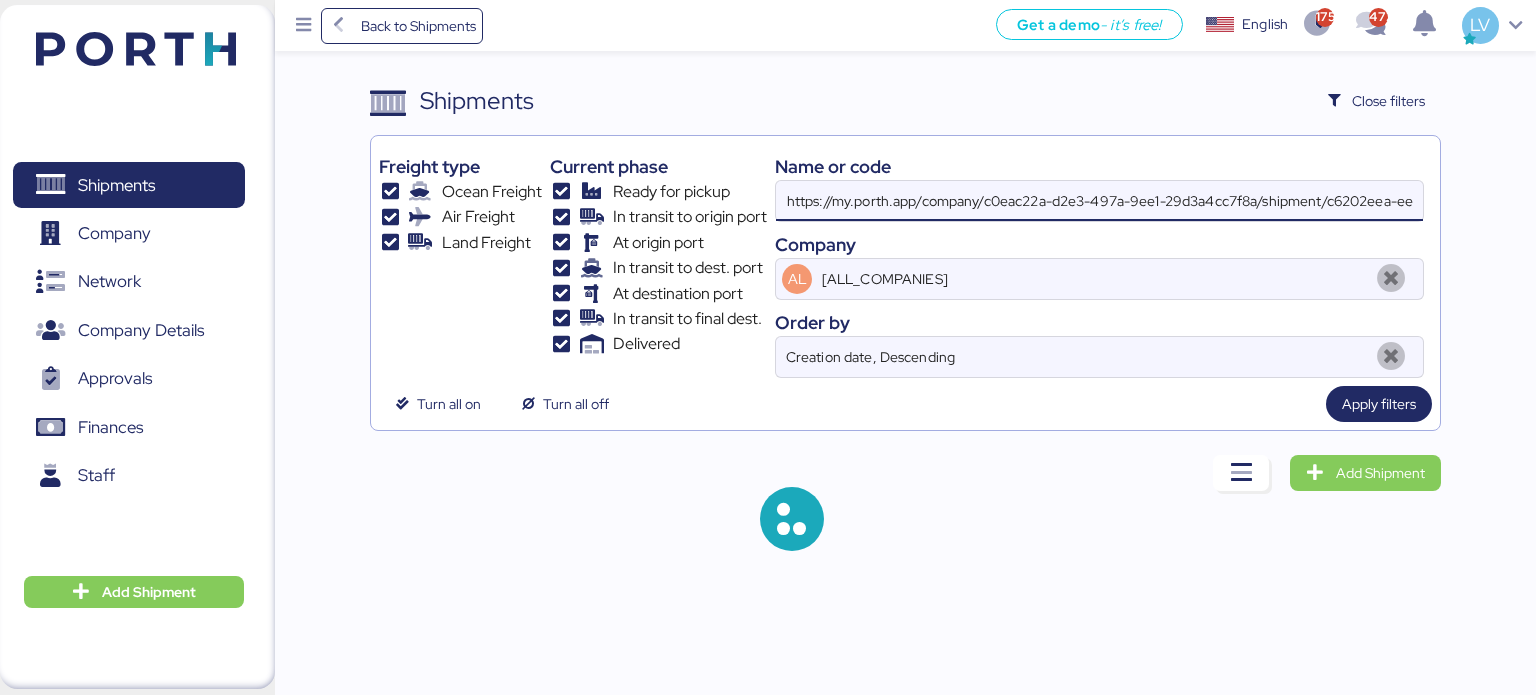 scroll, scrollTop: 0, scrollLeft: 258, axis: horizontal 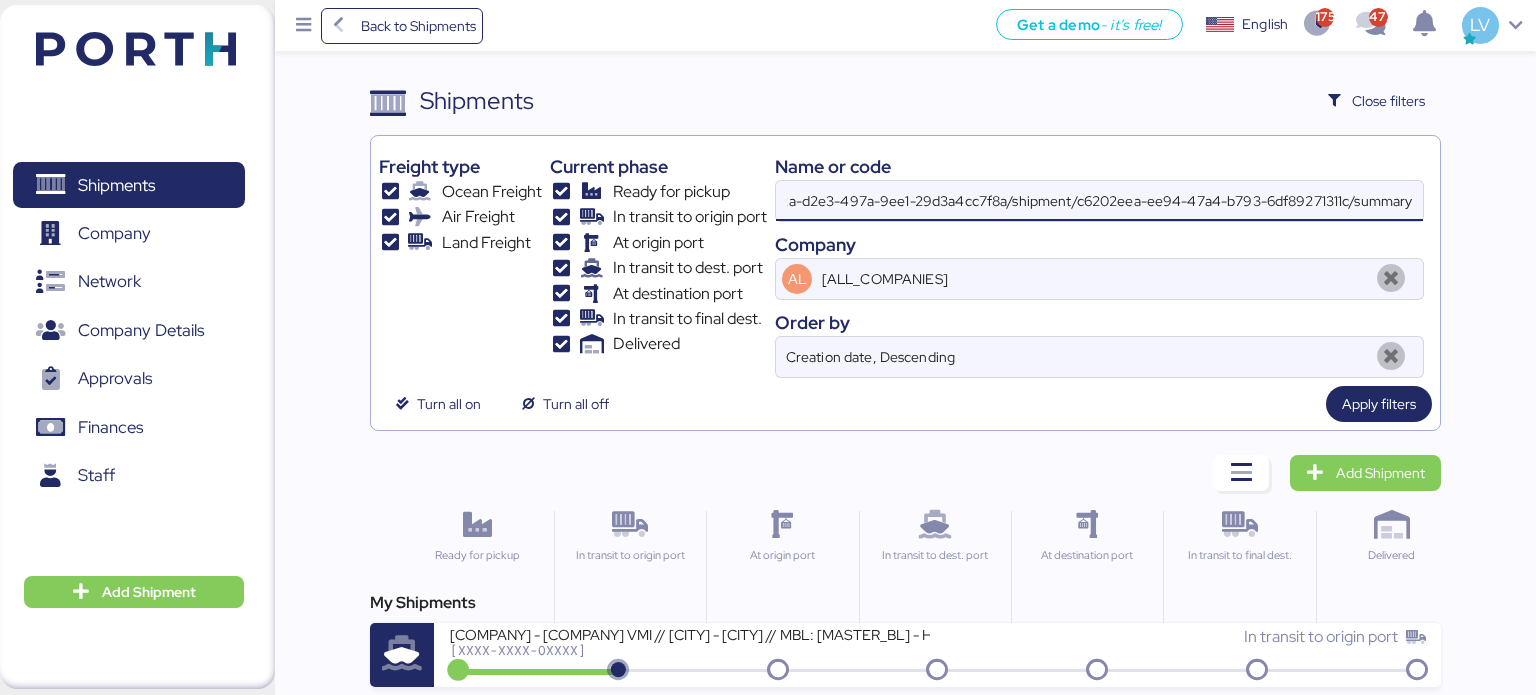 type on "https://my.porth.app/company/c0eac22a-d2e3-497a-9ee1-29d3a4cc7f8a/shipment/c6202eea-ee94-47a4-b793-6df89271311c/summary" 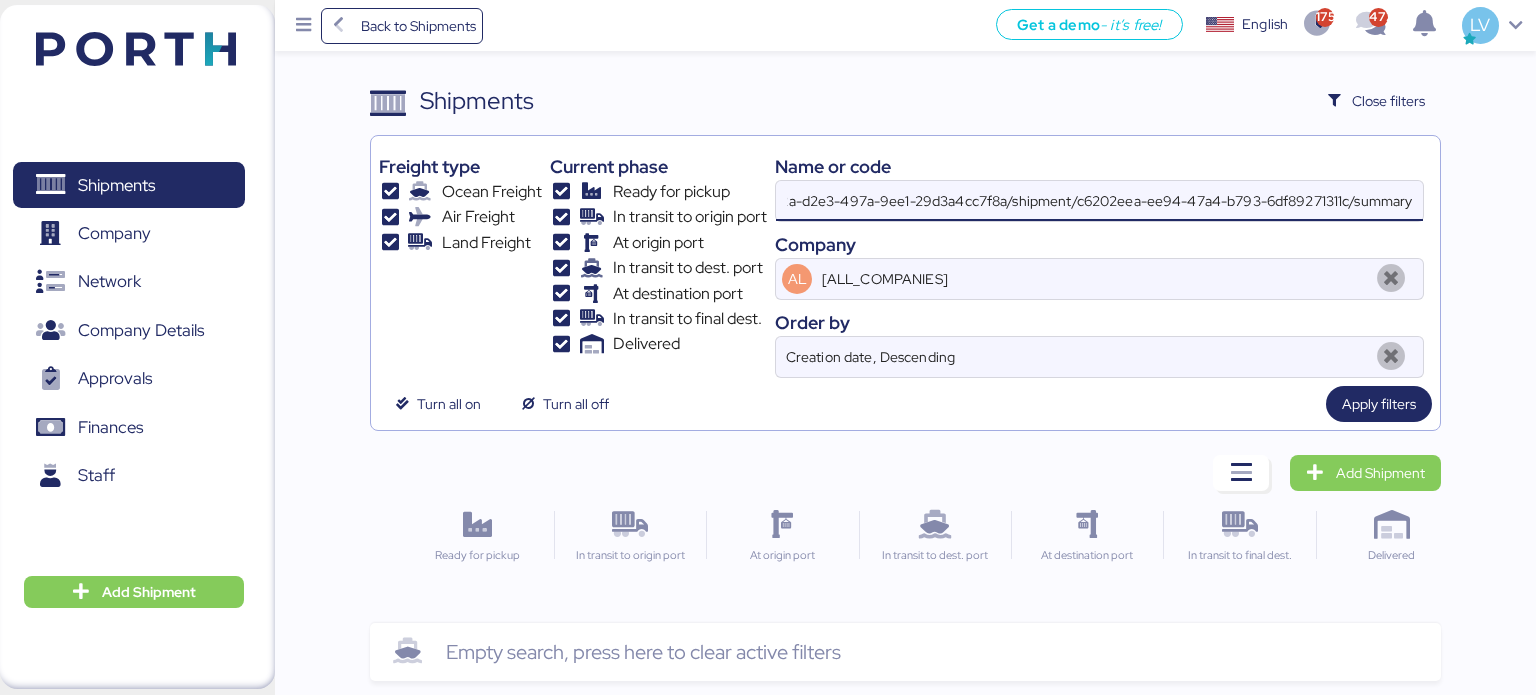 click on "https://my.porth.app/company/c0eac22a-d2e3-497a-9ee1-29d3a4cc7f8a/shipment/c6202eea-ee94-47a4-b793-6df89271311c/summary" at bounding box center (1099, 201) 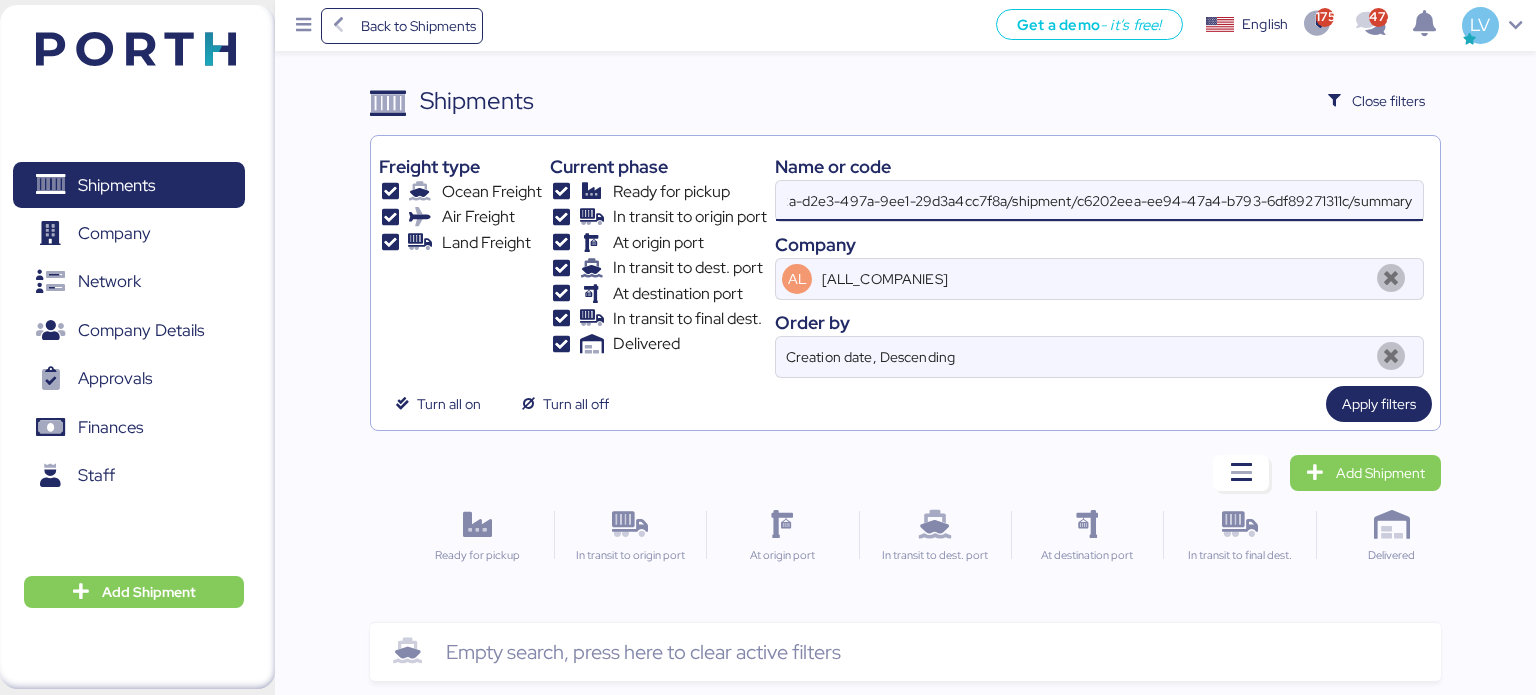 click on "https://my.porth.app/company/c0eac22a-d2e3-497a-9ee1-29d3a4cc7f8a/shipment/c6202eea-ee94-47a4-b793-6df89271311c/summary" at bounding box center [1099, 201] 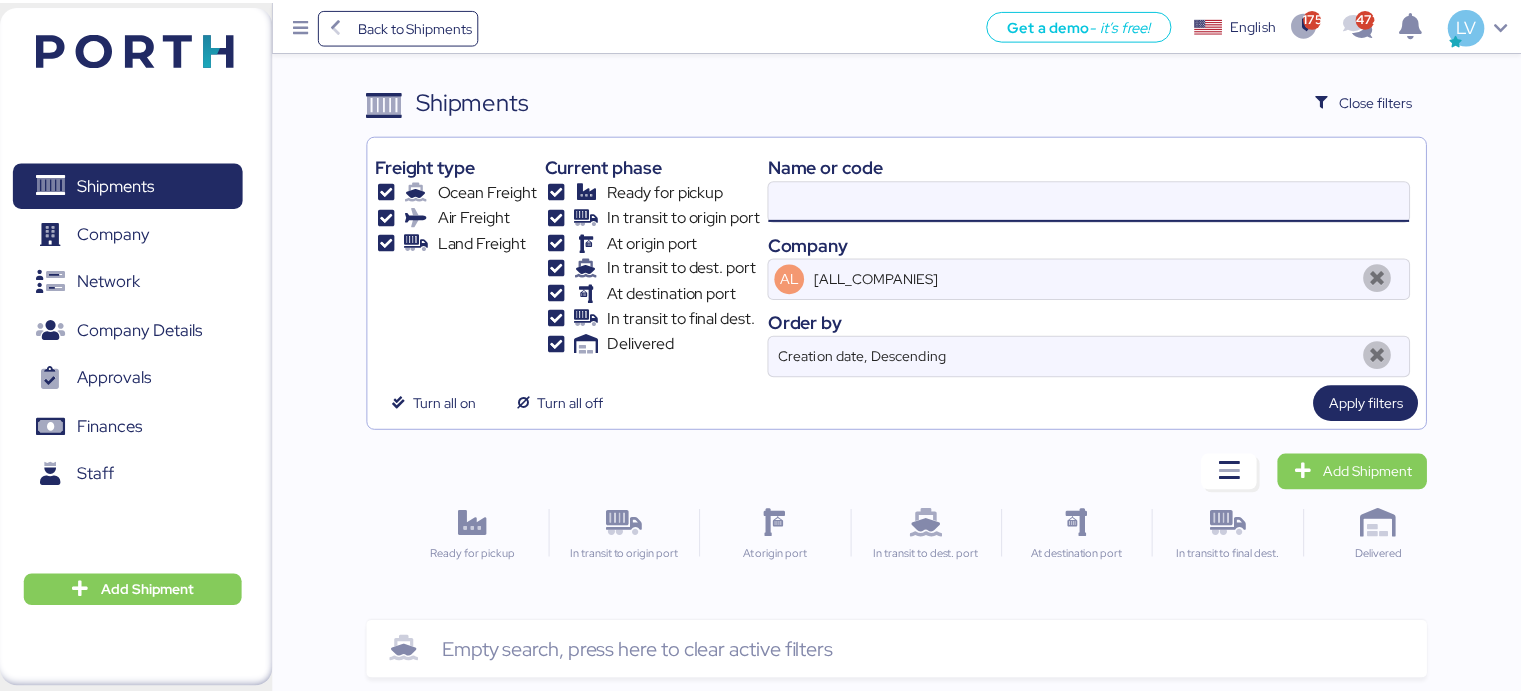 scroll, scrollTop: 0, scrollLeft: 0, axis: both 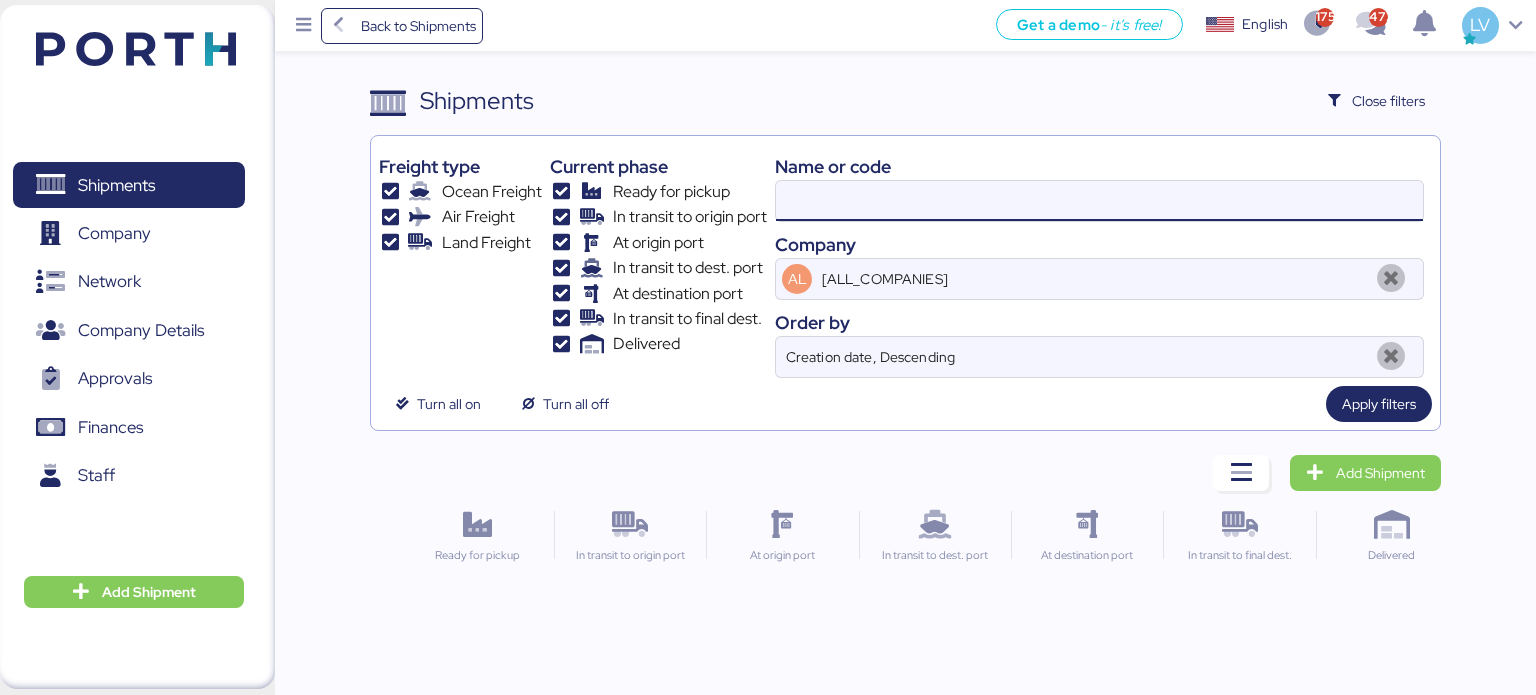 paste on "[COMPANY_CODE]" 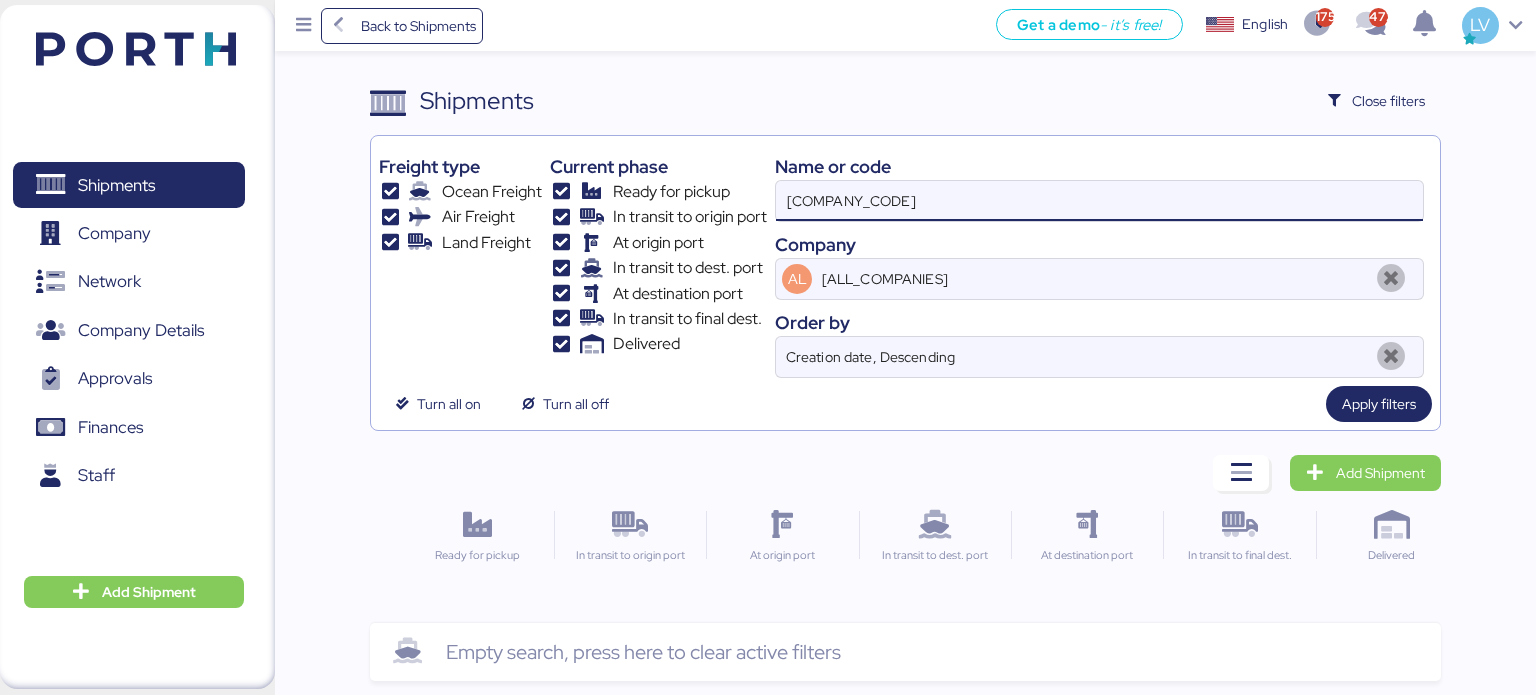 drag, startPoint x: 819, startPoint y: 201, endPoint x: 685, endPoint y: 198, distance: 134.03358 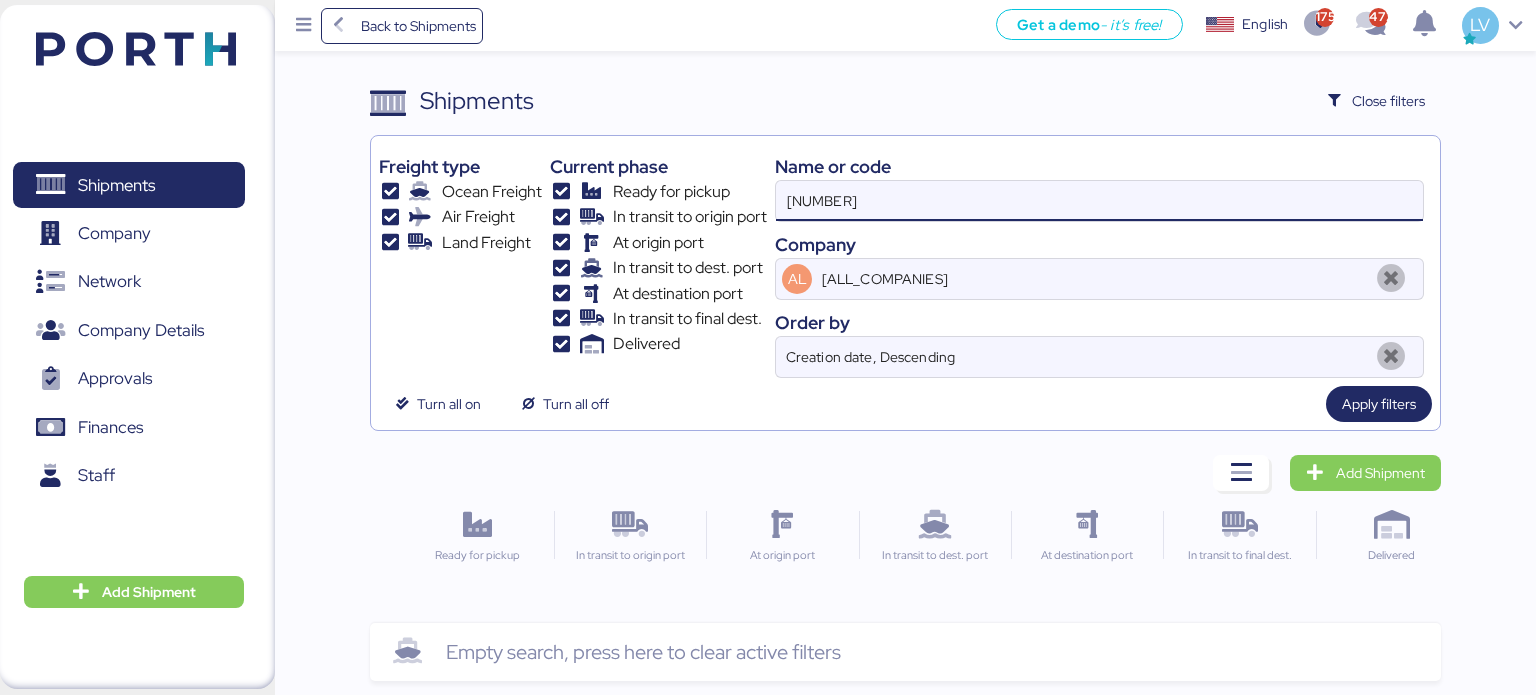 type on "[NUMBER]" 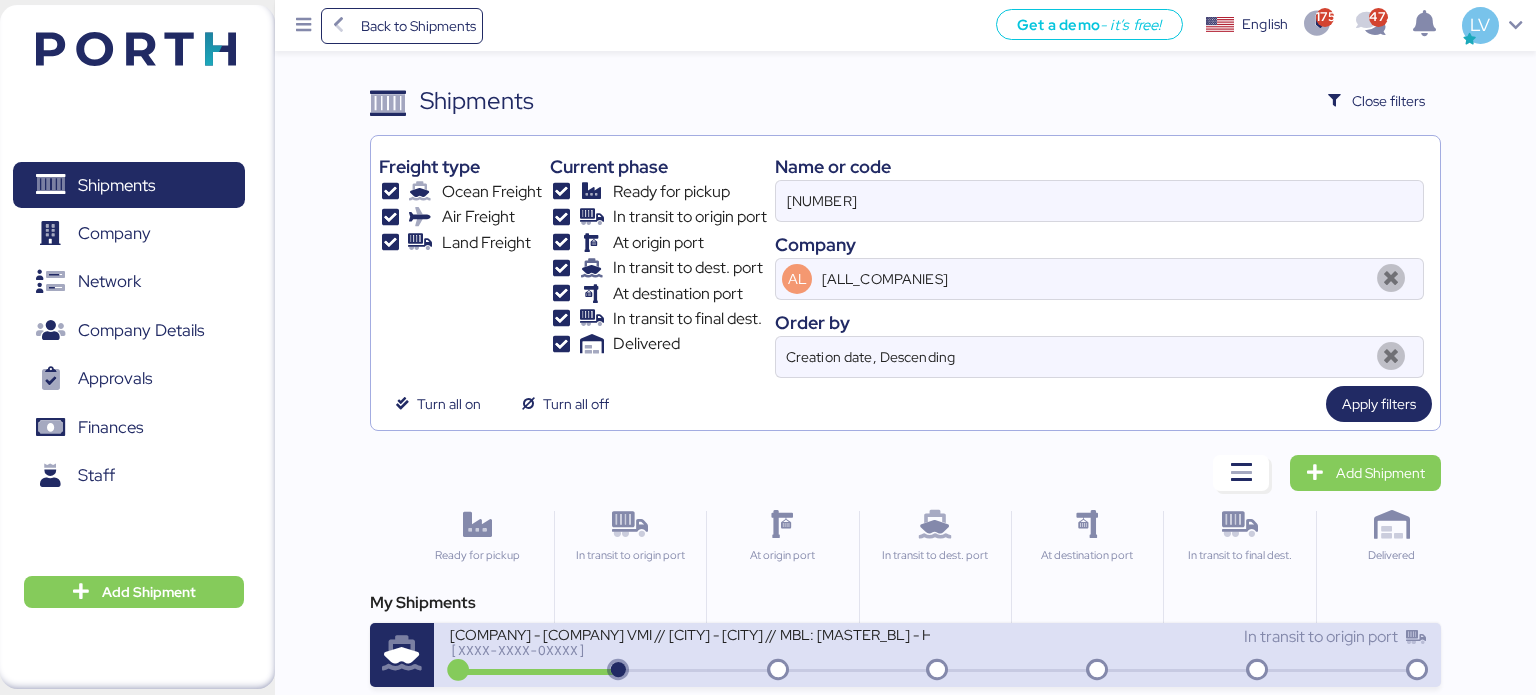 click on "[XXXX-XXXX-OXXXX]" at bounding box center (690, 650) 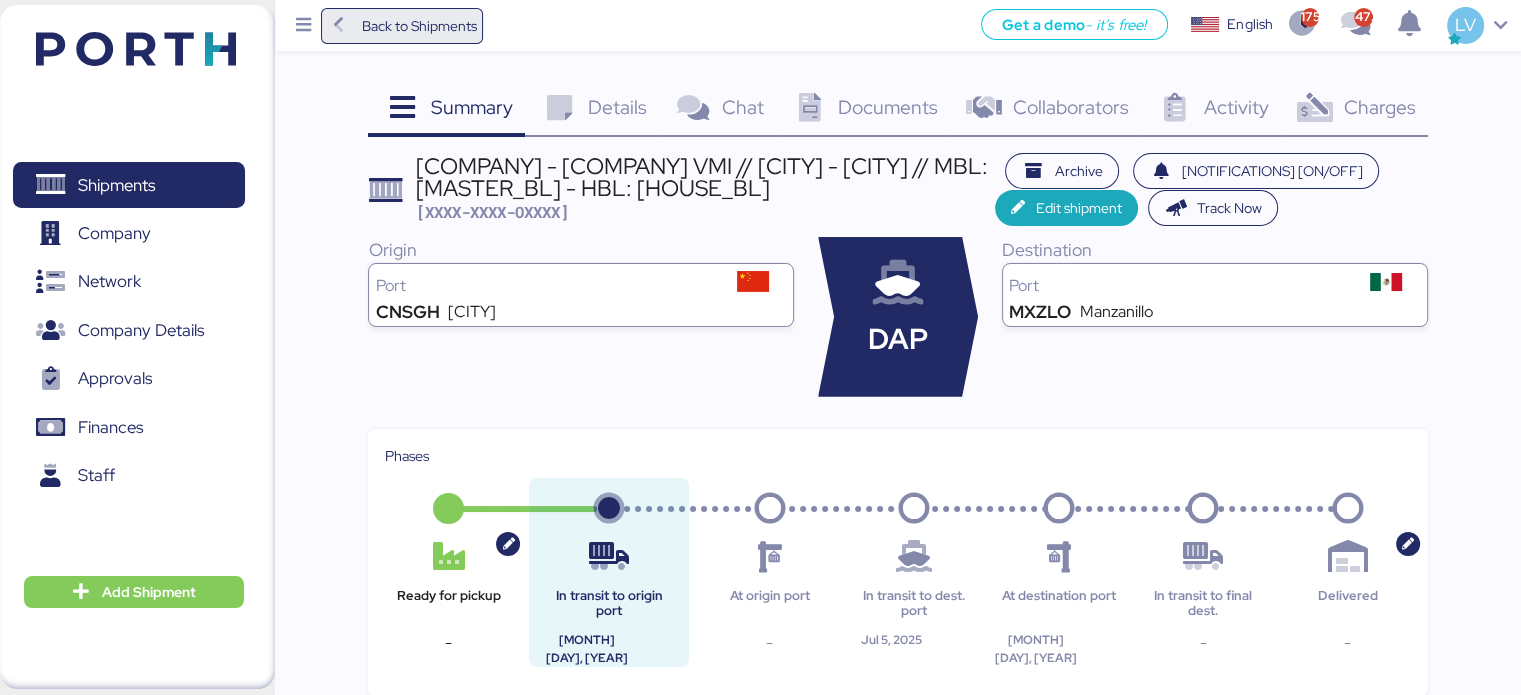 click on "Back to Shipments" at bounding box center (402, 26) 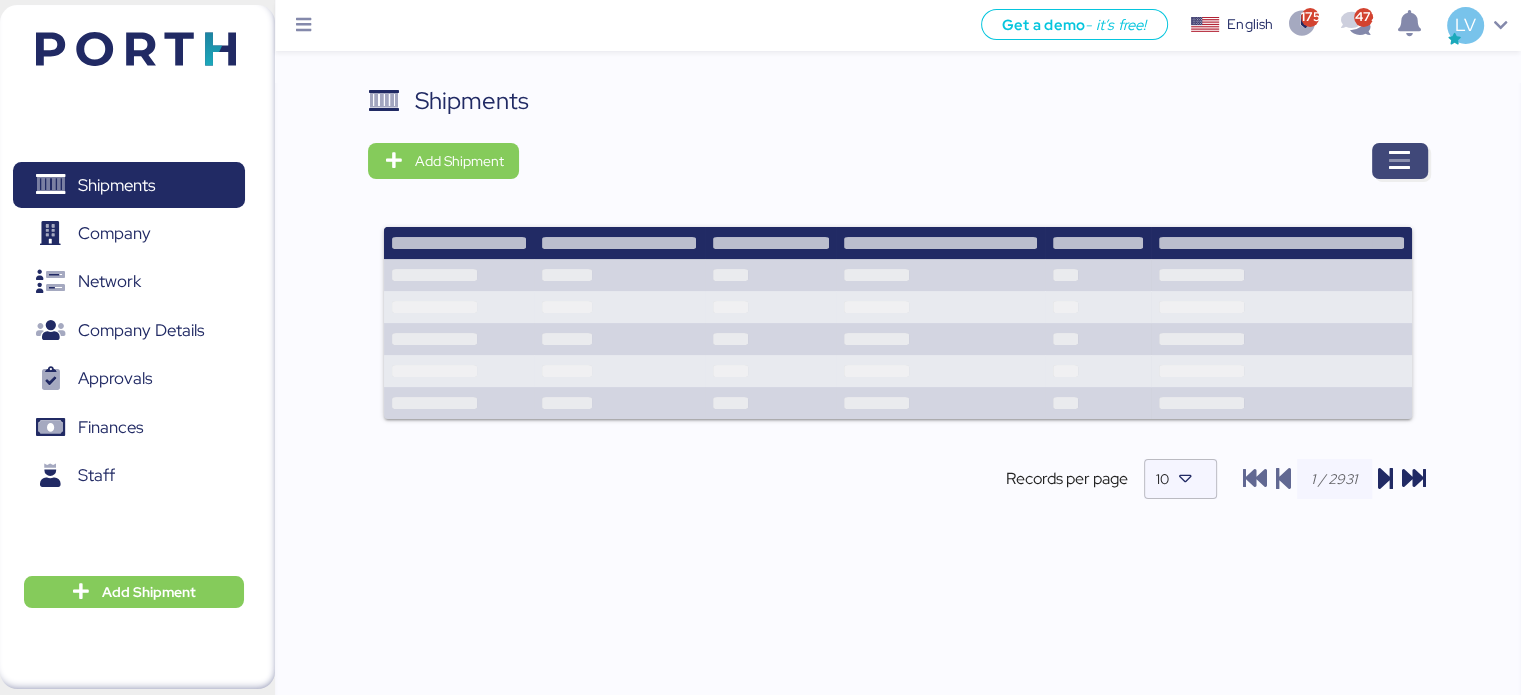 click at bounding box center (1400, 161) 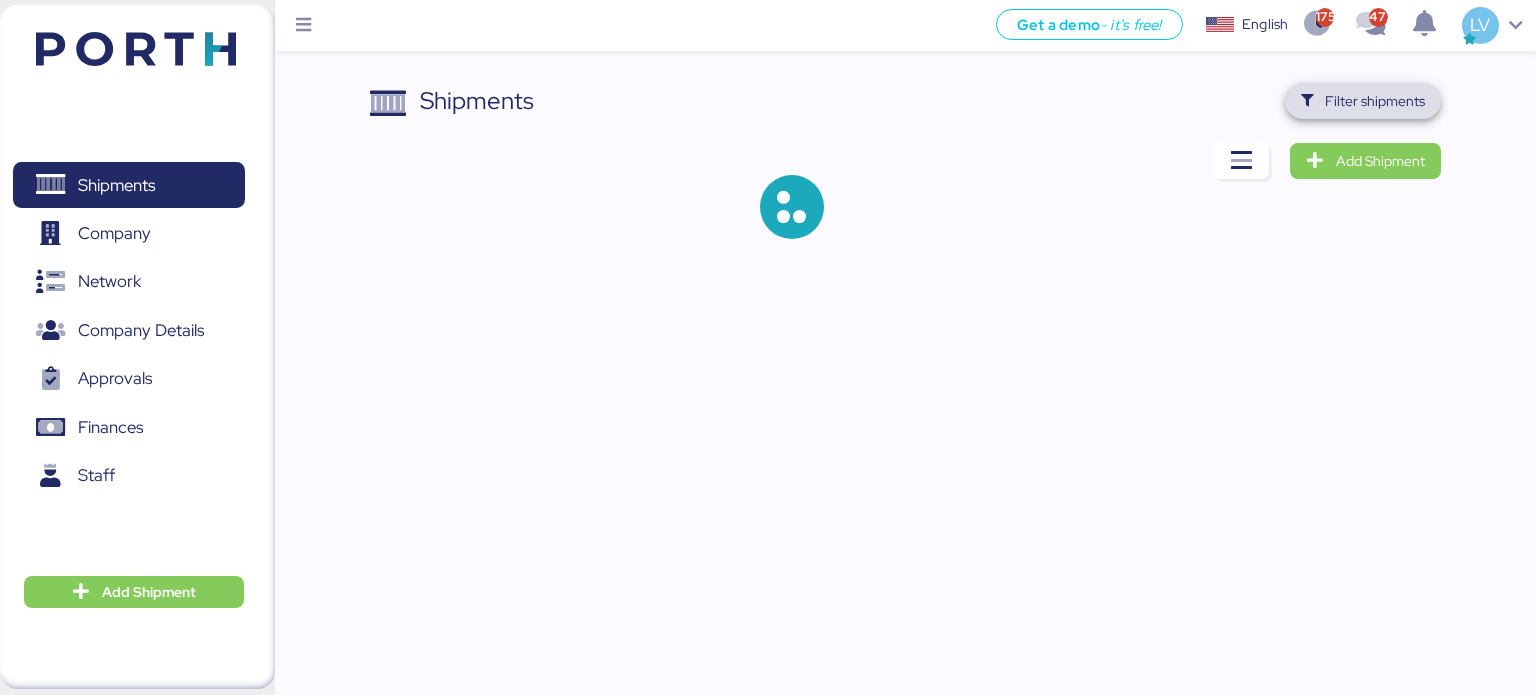 click on "Filter shipments" at bounding box center (1375, 101) 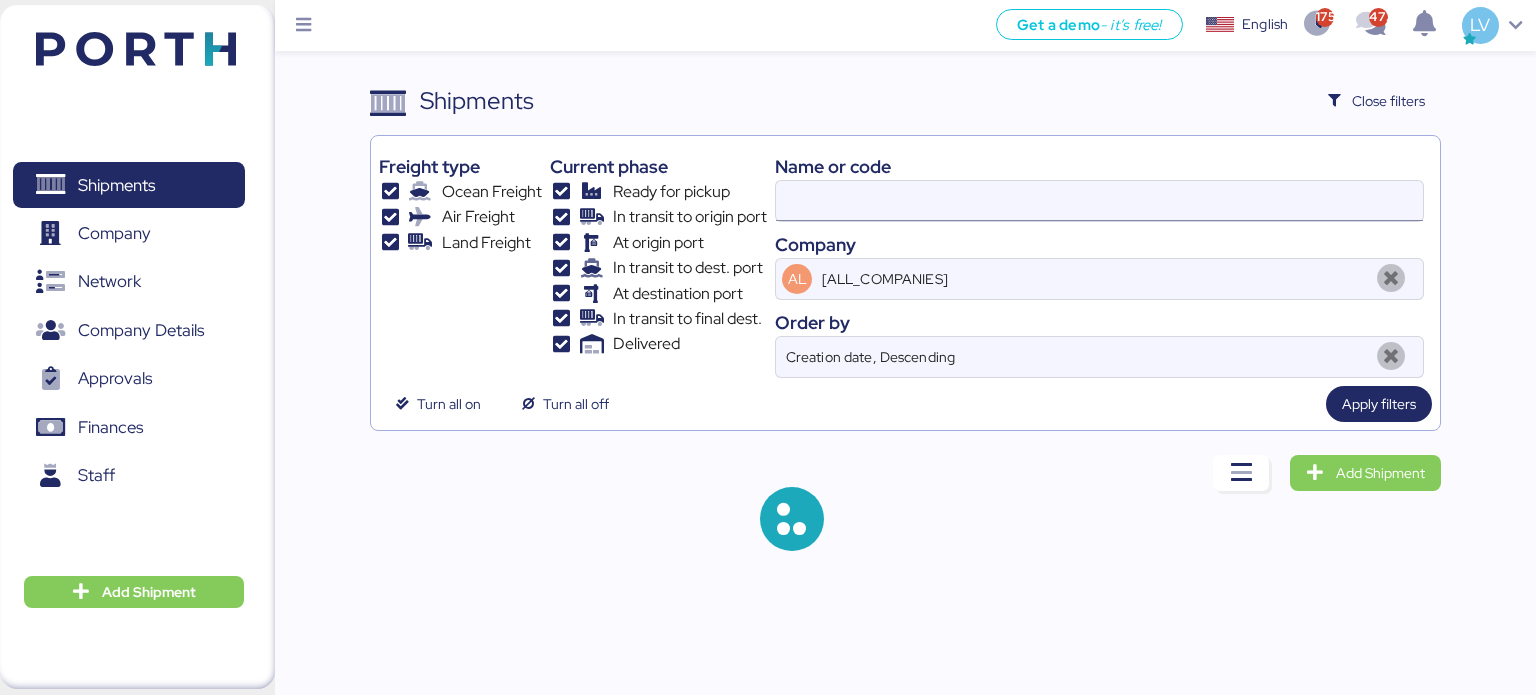 click at bounding box center [1099, 201] 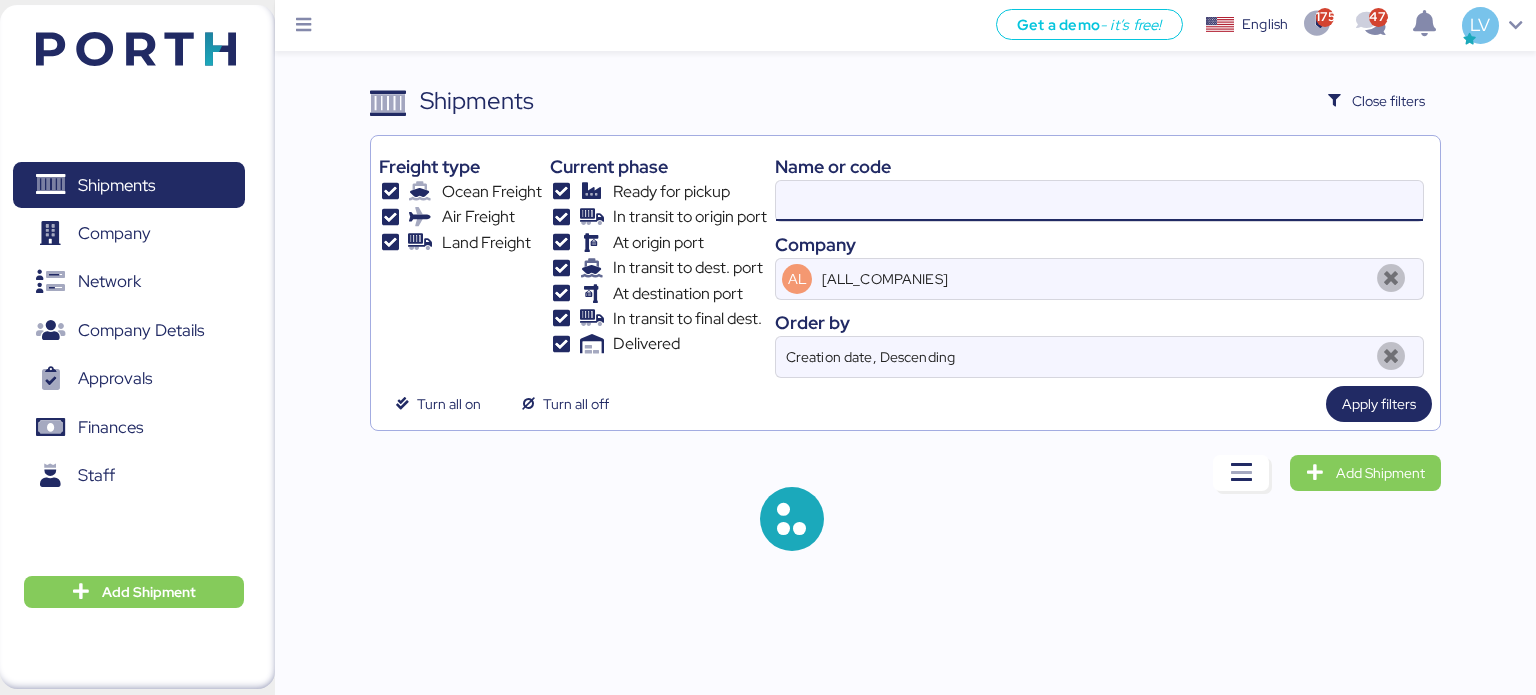 click at bounding box center [1099, 201] 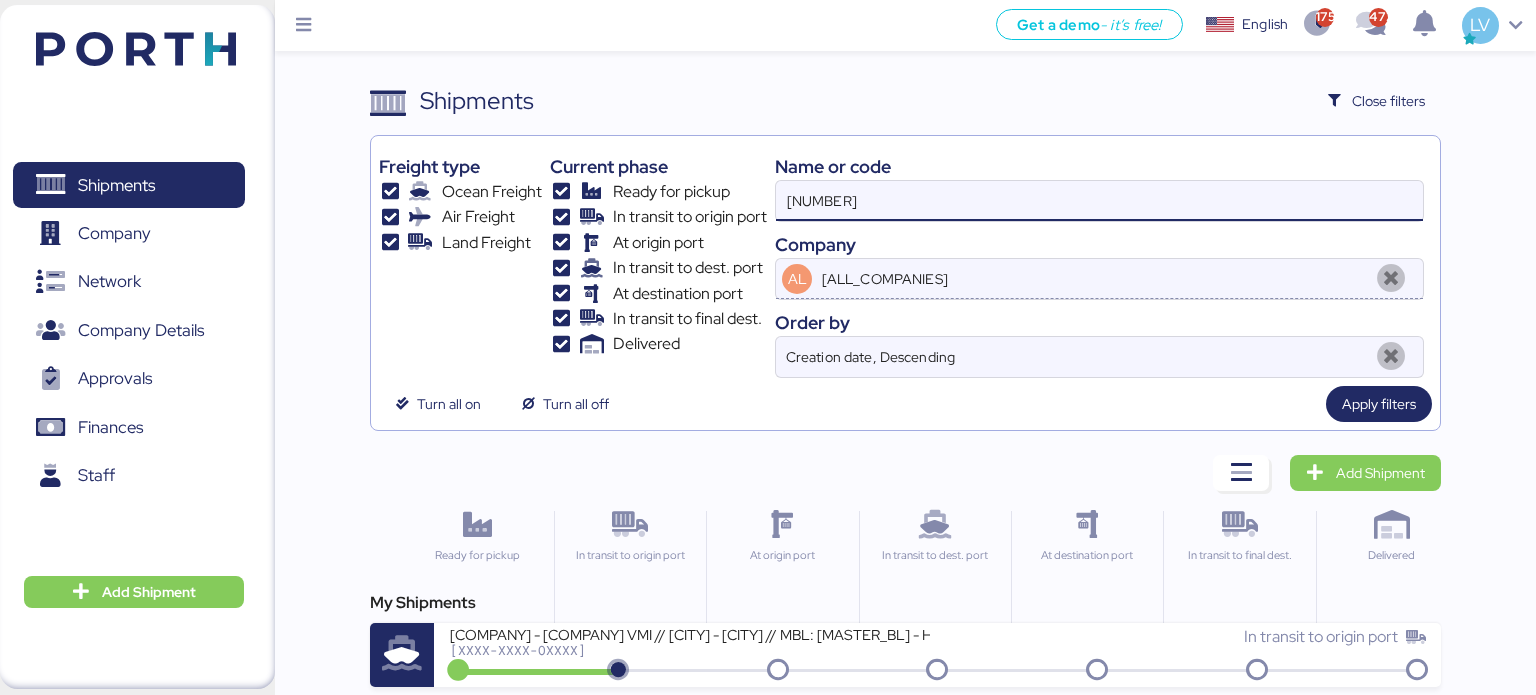 type on "[NUMBER]" 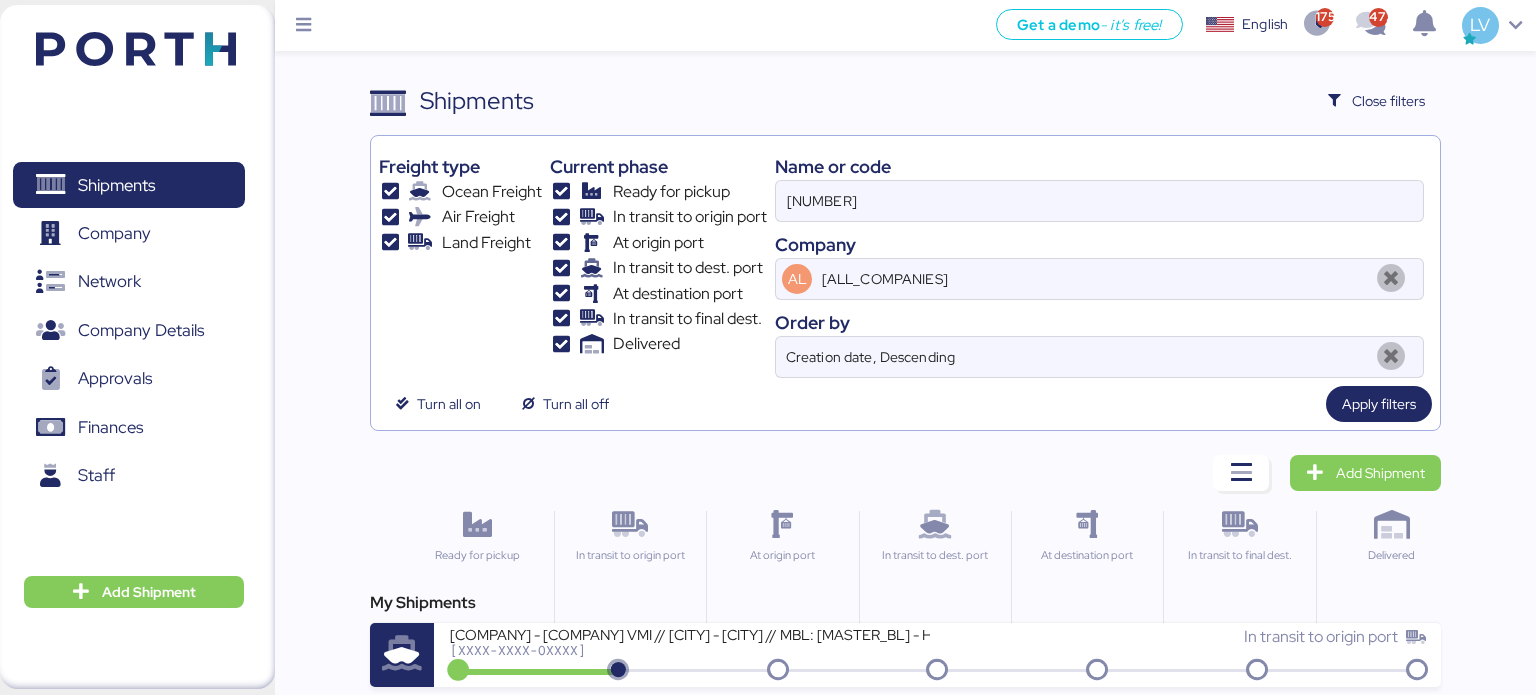 drag, startPoint x: 888, startPoint y: 655, endPoint x: 731, endPoint y: 654, distance: 157.00319 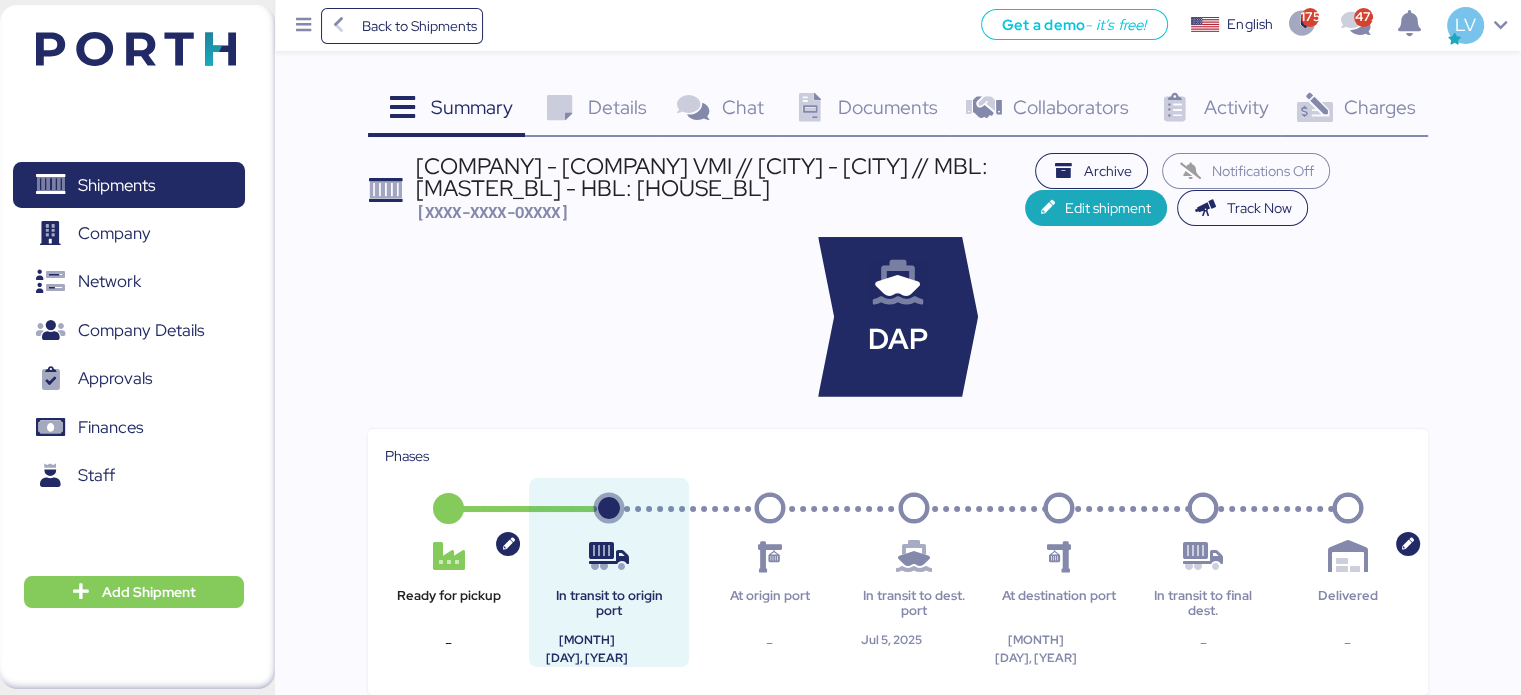 click on "Charges 0" at bounding box center [1354, 110] 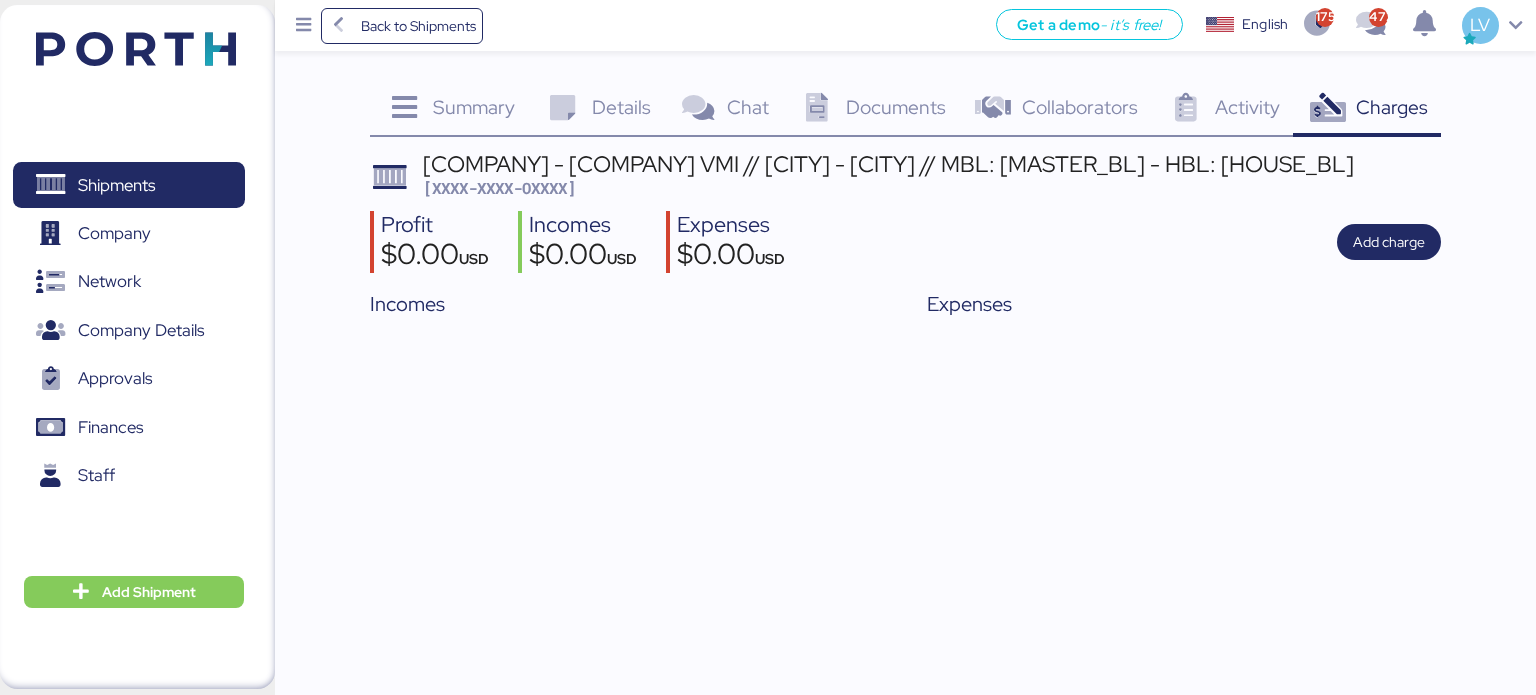 click on "Summary" at bounding box center [474, 107] 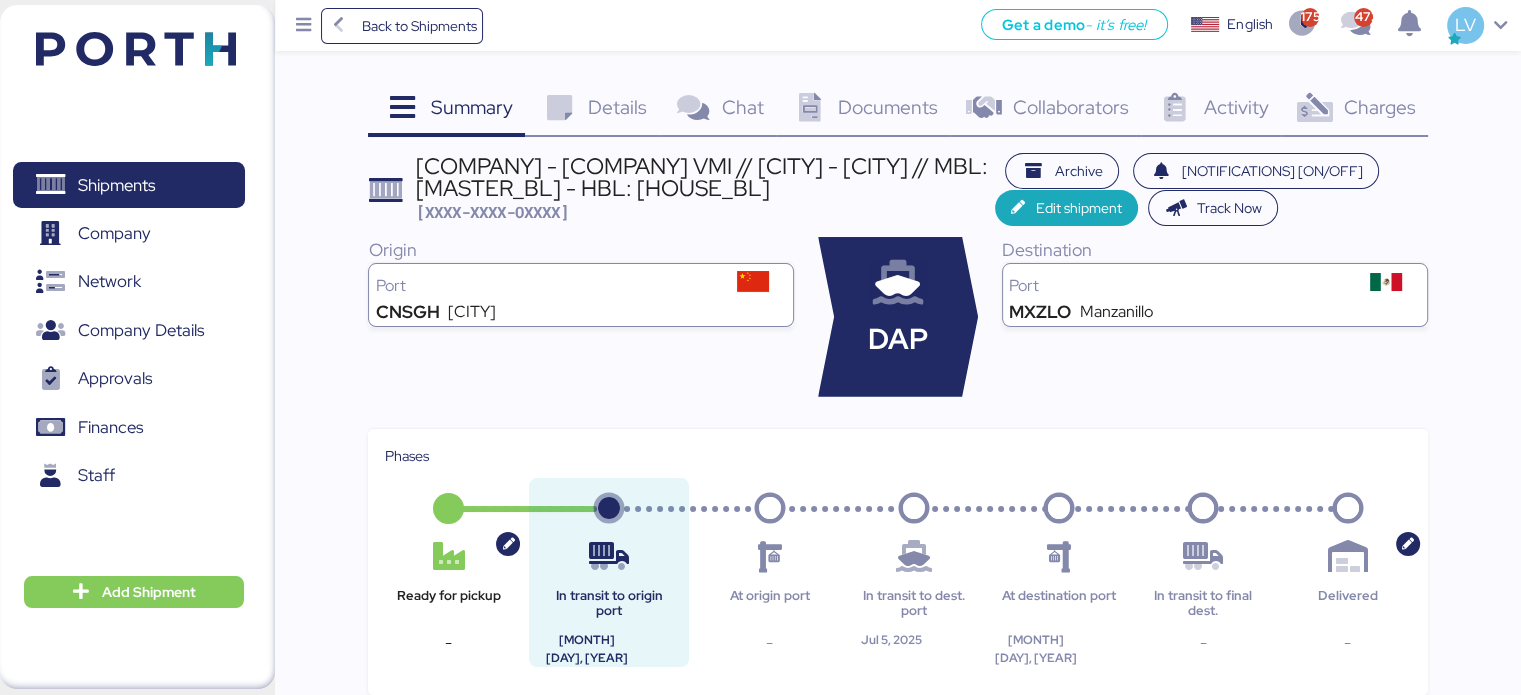 click on "[SUMMARY] [DETAILS] [CHAT] [DOCUMENTS] [COLLABORATORS] [ACTIVITY] [CHARGES] [COMPANY] - [COMPANY] VMI // [CITY] - [CITY] // MBL: [MASTER_BL] - HBL: [HOUSE_BL] [XXXX-XXXX-OXXXX] [ARCHIVE] [NOTIFICATIONS] [ON/OFF] [EDIT_SHIPMENT] [TRACK_NOW] [ORIGIN_PORT] [CITY_CODE] [CITY] [DAP] [DESTINATION_PORT] [CITY_CODE] [CITY] [PHASES] [PHASE] - [PHASE] [MONTH] [DAY], [YEAR] [PHASE] - [PHASE] [MONTH] [DAY], [YEAR] [PHASE] [MONTH] [DAY], [YEAR] [PHASE] - [PHASE] - [CREATED_BY] [COMPANY_NAME] [COMPANY_CODE] [CITY] [SUPPLIER] [ADD_SUPPLIER] [CLIENT] [ADD_CLIENT] [CUSTOMS_BROKER] [ADD_BROKER] [FORWARDER] [ADD_FORWARDER] [OTHER] [ADD_OTHER] [DOCUMENTS] [NAME] [CHAT_DOCUMENTS_STATUS] [ACTIVITY] [USER] [ACTIVITY] [LETTER] [COMPANY_NAME] [ACTION] [ORIGIN_PORT] : [CITY_CODE] [CITY] [LETTER] : [LETTER] : [LETTER] : [ALL]" at bounding box center (897, 888) 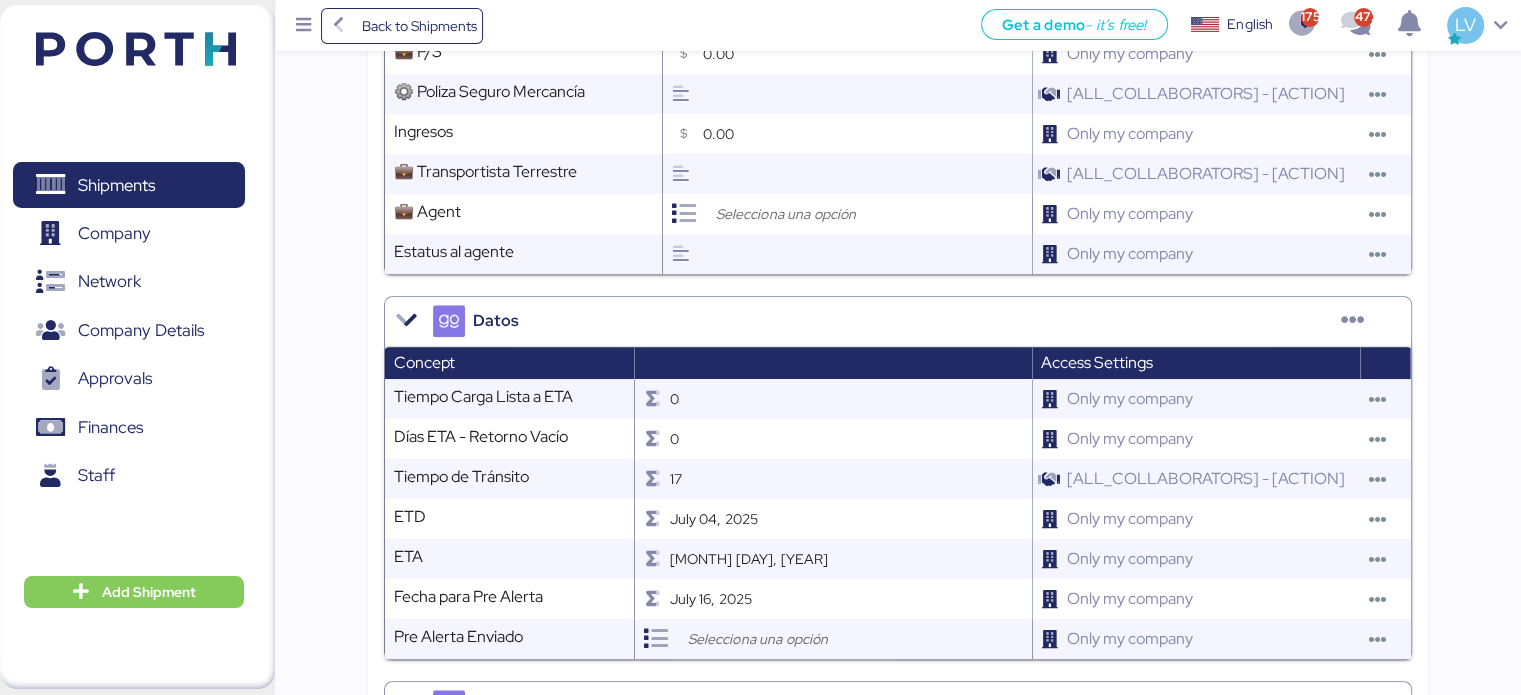 scroll, scrollTop: 2015, scrollLeft: 0, axis: vertical 